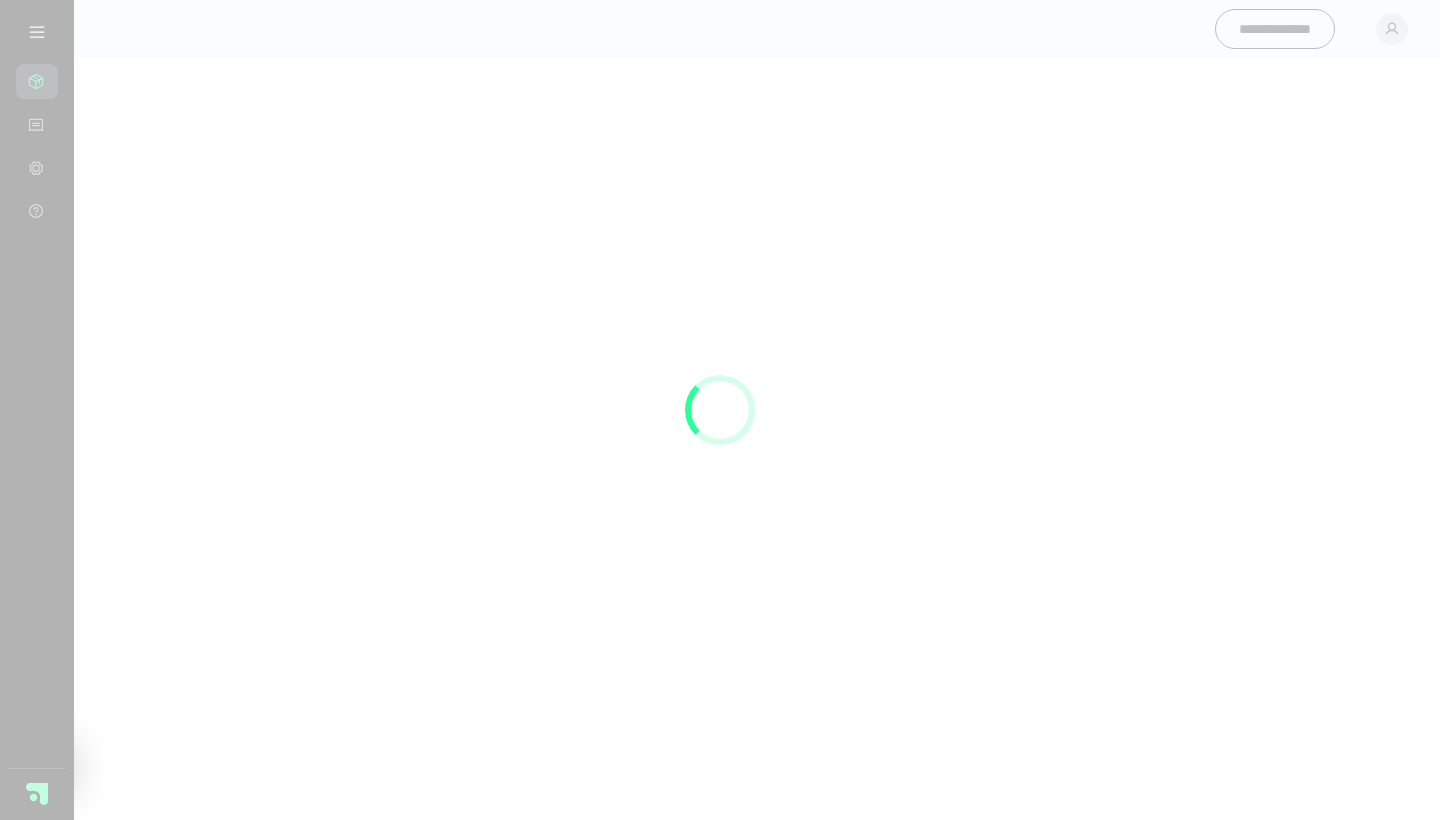 scroll, scrollTop: 0, scrollLeft: 0, axis: both 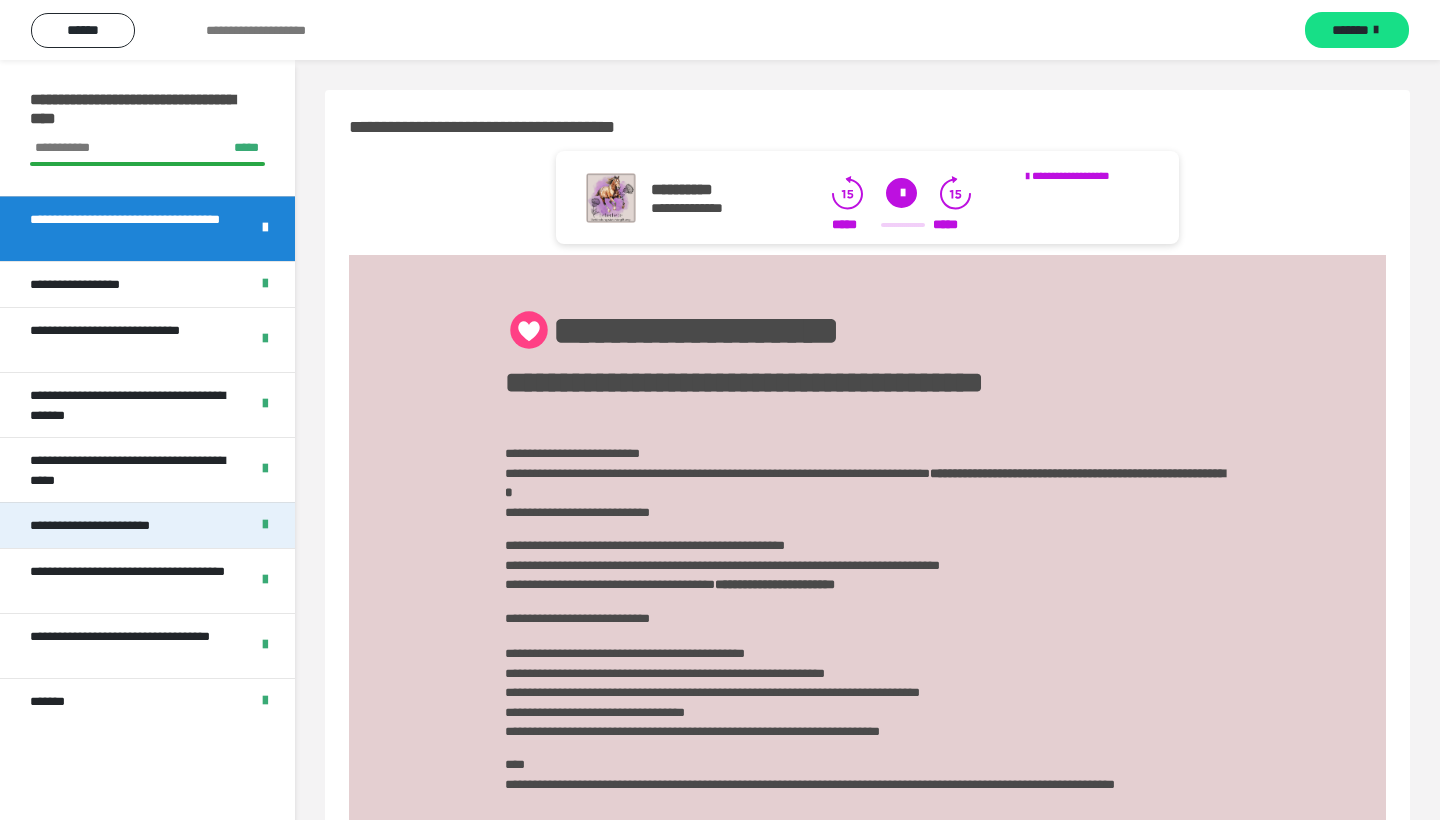 click on "**********" at bounding box center (107, 525) 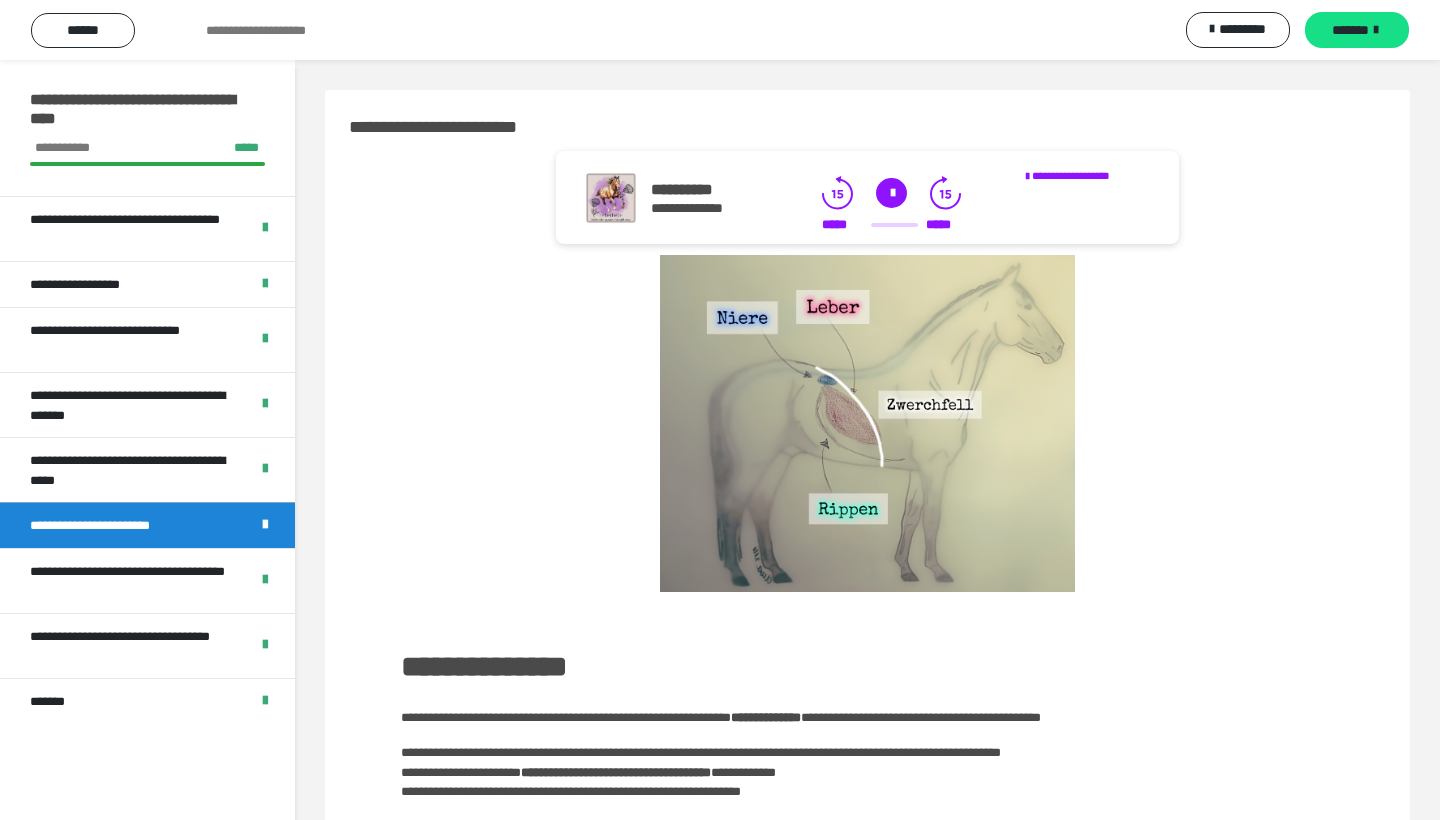click at bounding box center [867, 423] 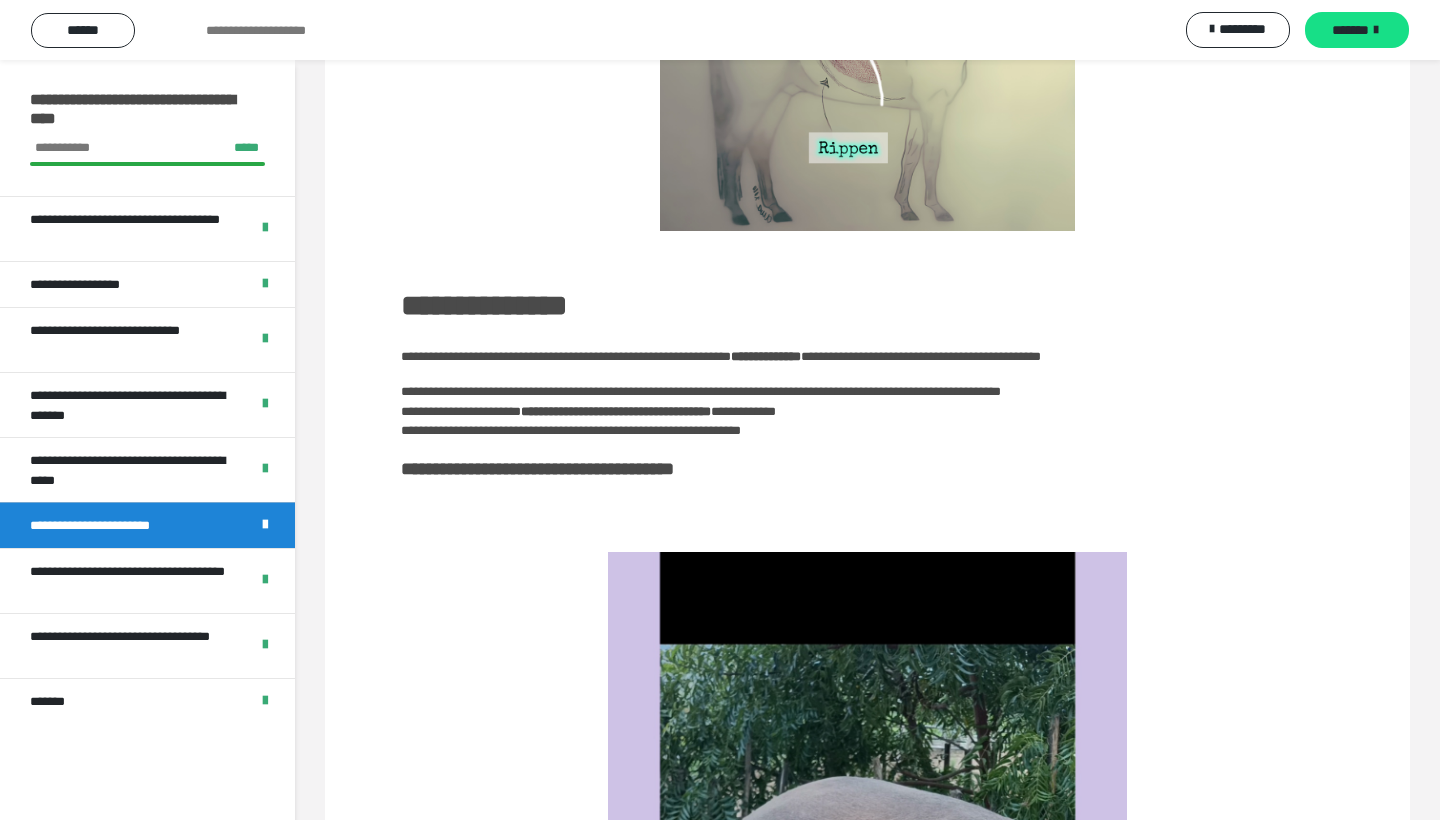 scroll, scrollTop: 353, scrollLeft: 0, axis: vertical 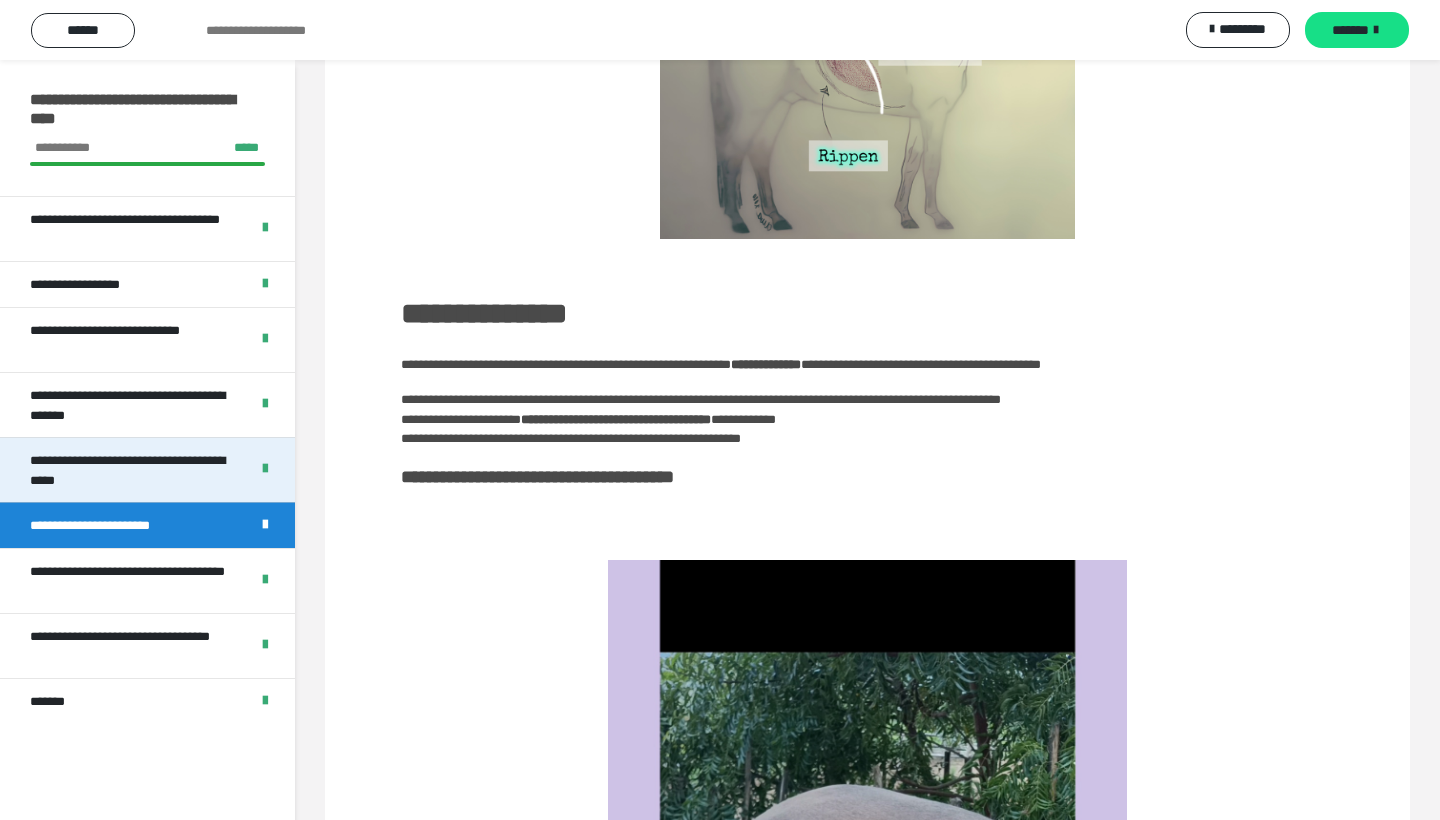 click on "**********" at bounding box center [131, 470] 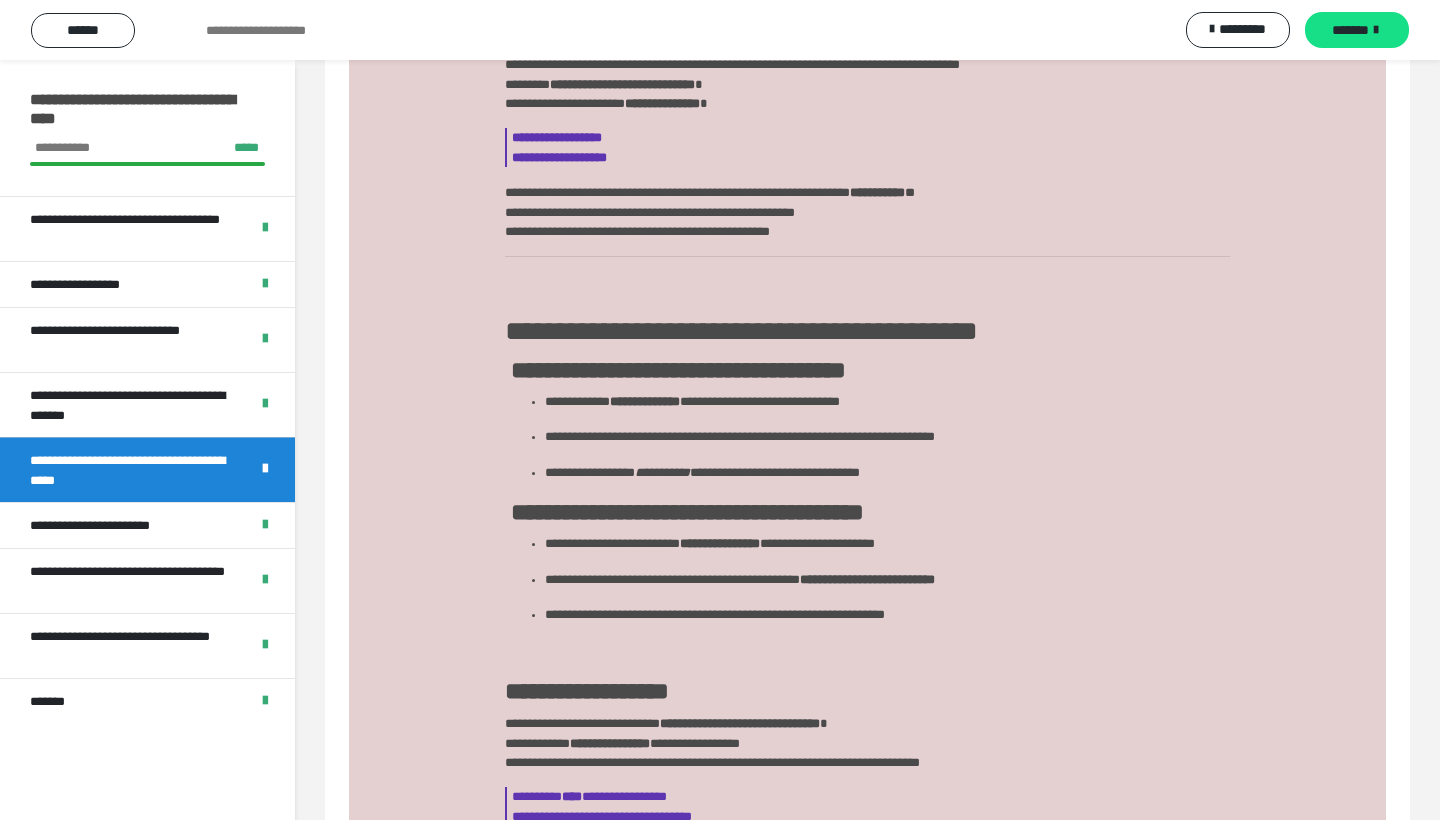 scroll, scrollTop: 421, scrollLeft: 0, axis: vertical 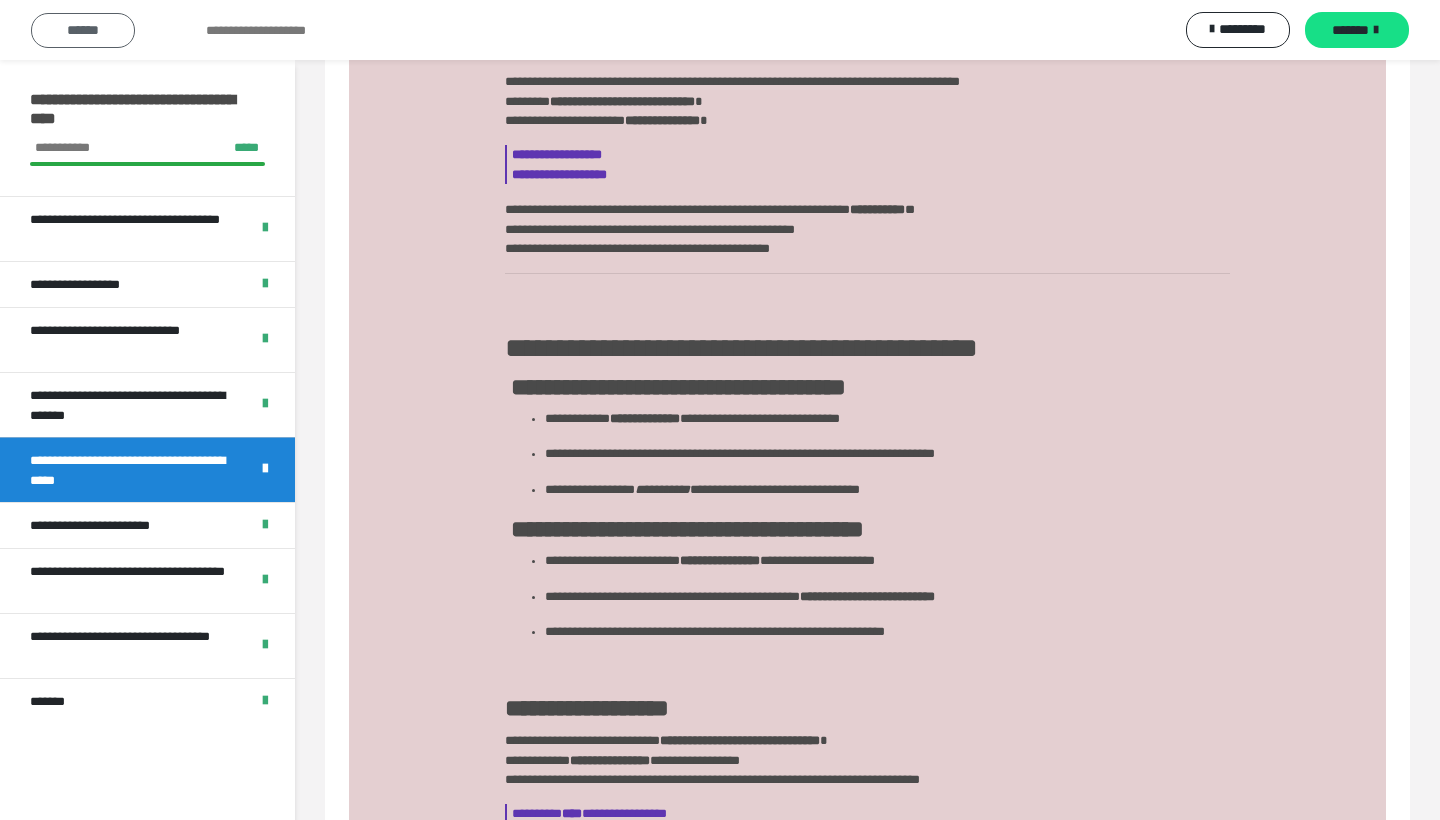 click on "******" at bounding box center (83, 30) 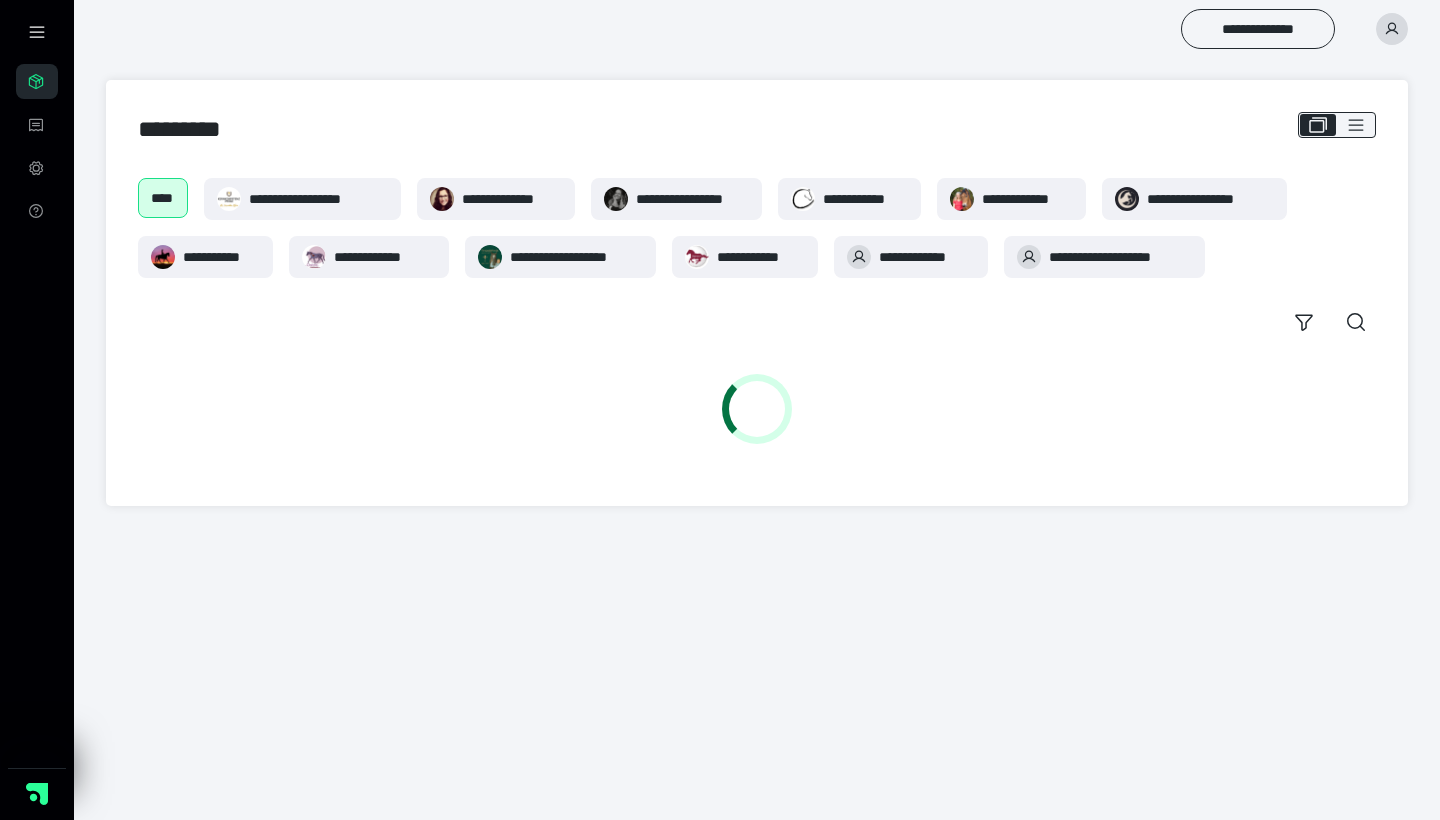 scroll, scrollTop: 0, scrollLeft: 0, axis: both 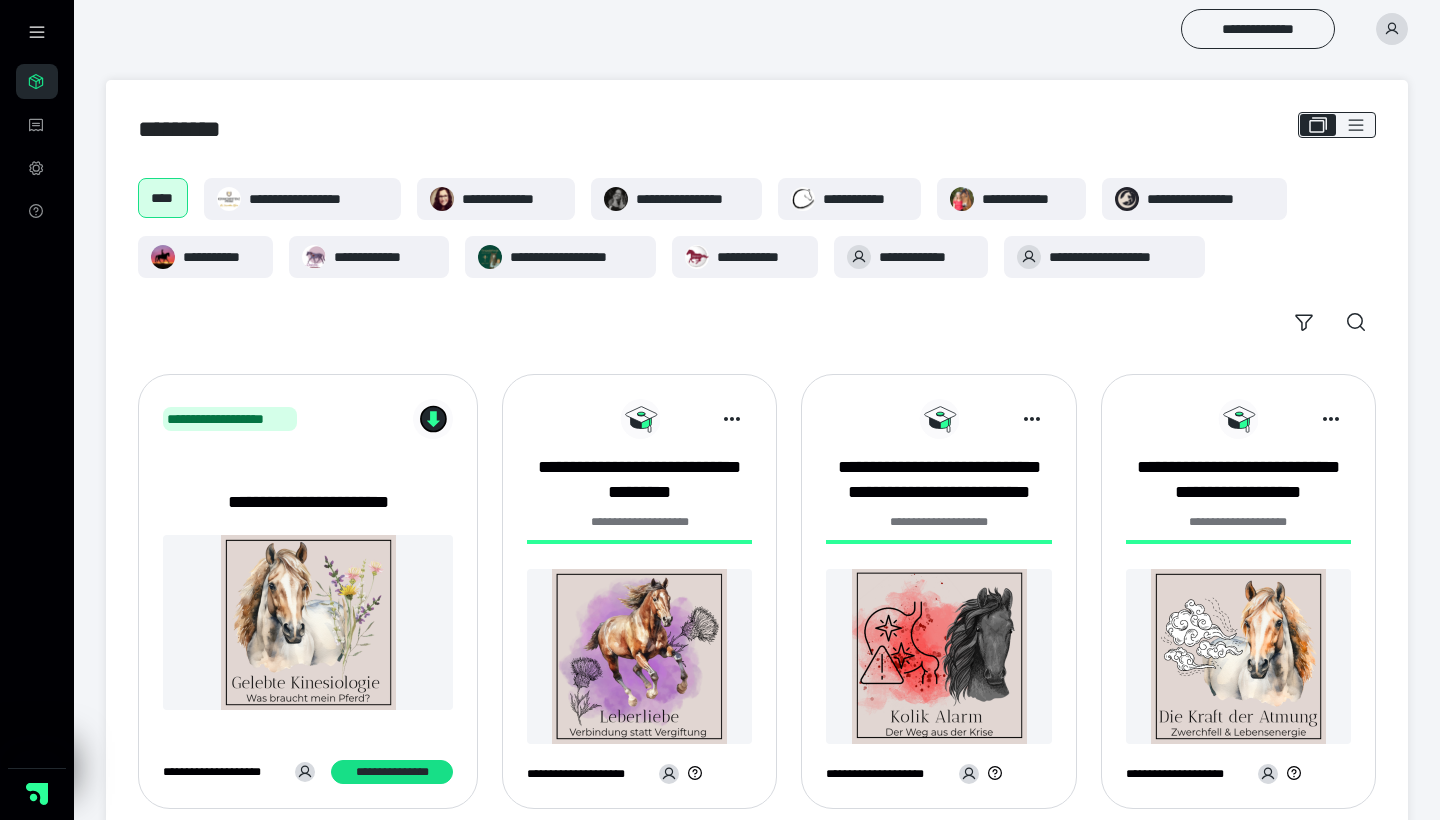 click at bounding box center [308, 622] 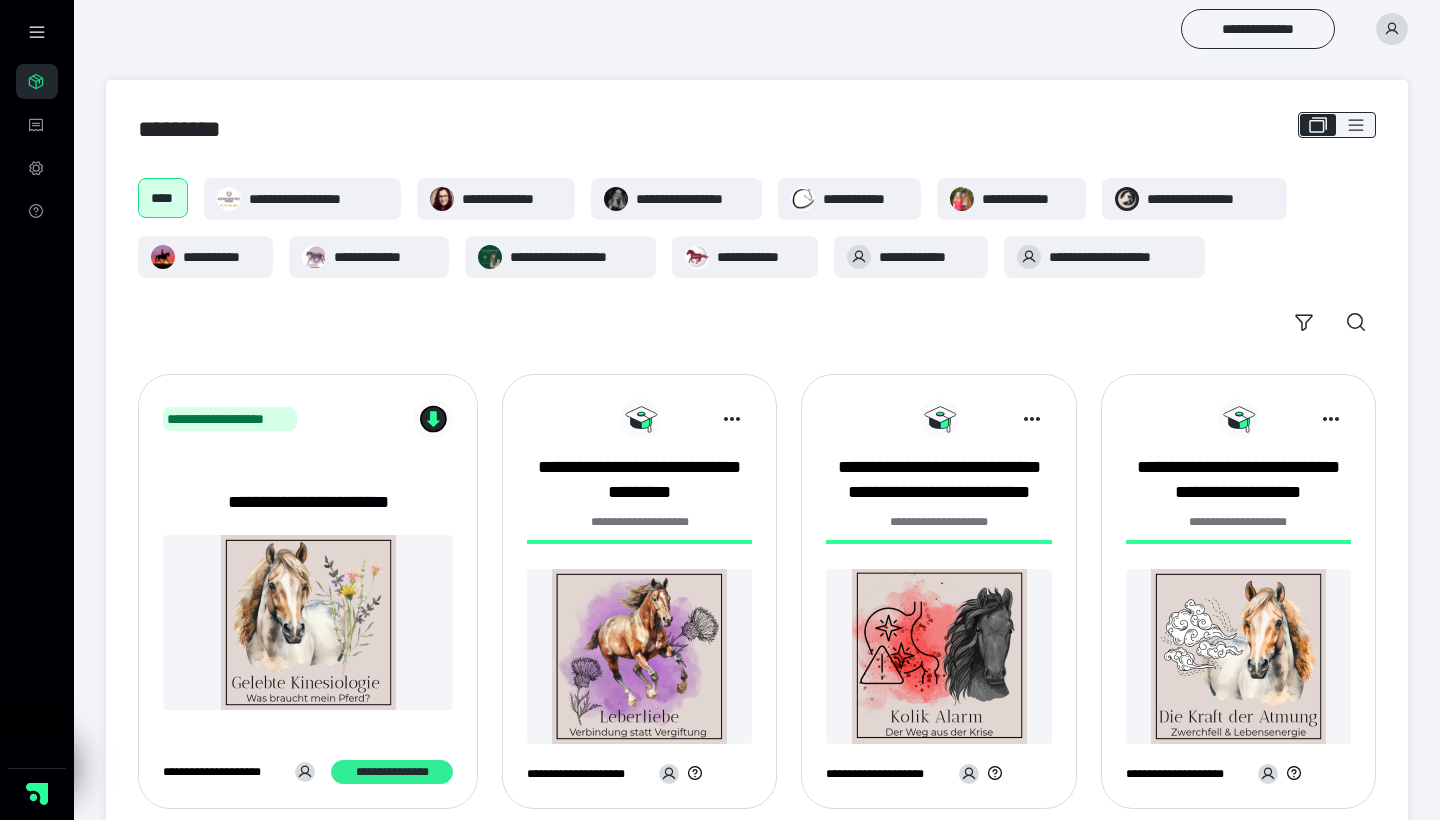 click on "**********" at bounding box center [392, 772] 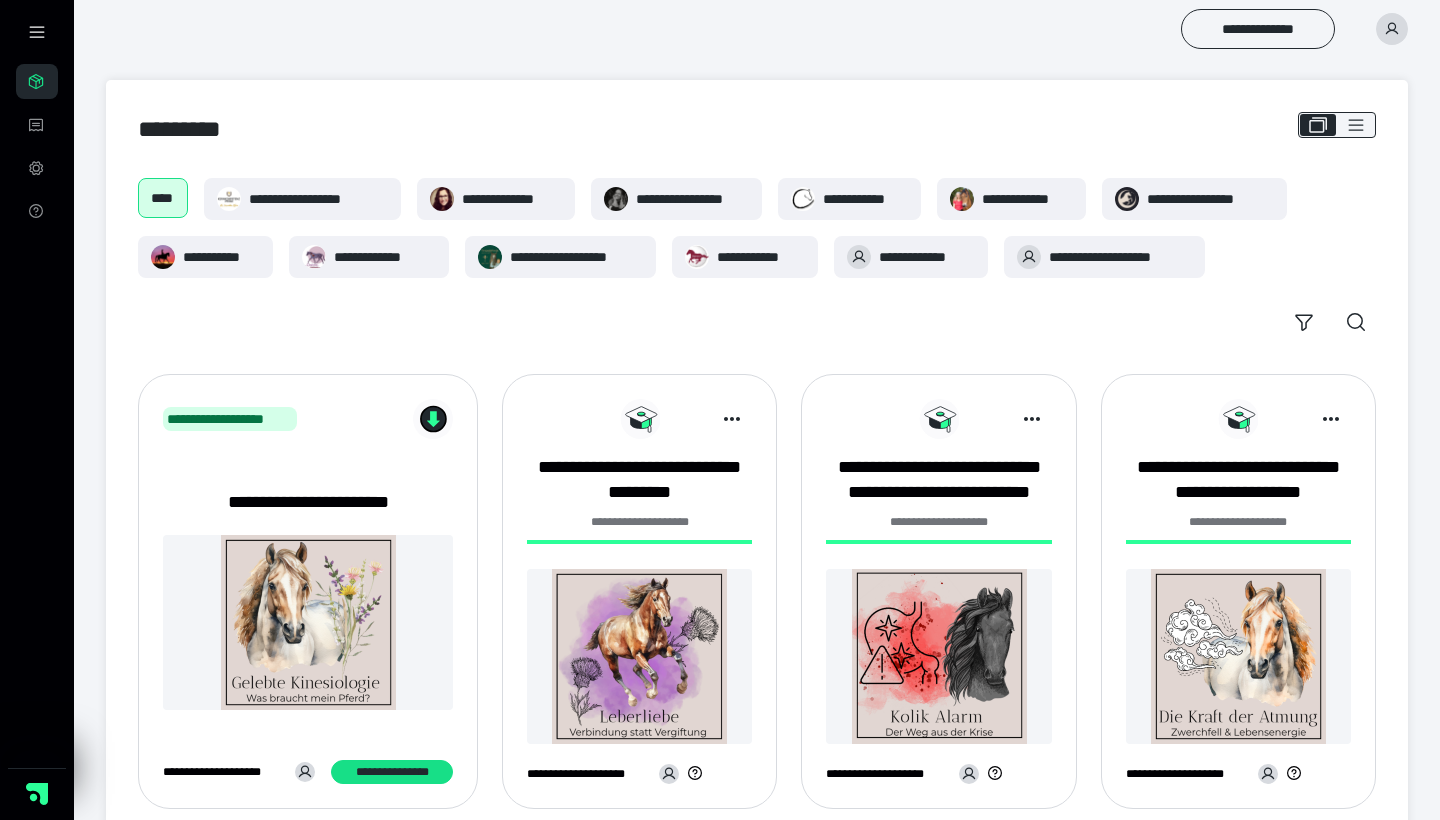 click on "**********" at bounding box center [757, 963] 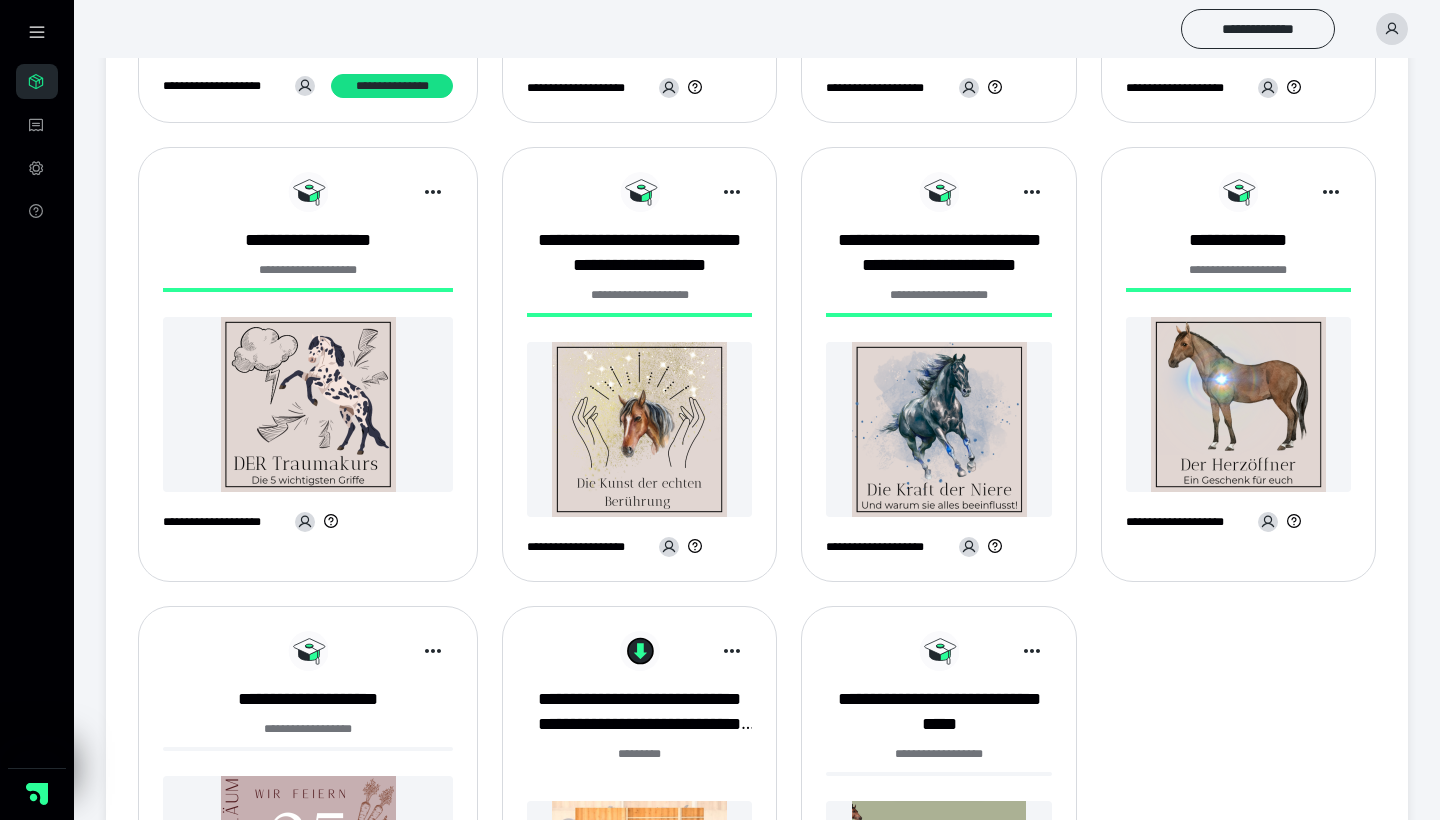 scroll, scrollTop: 687, scrollLeft: 0, axis: vertical 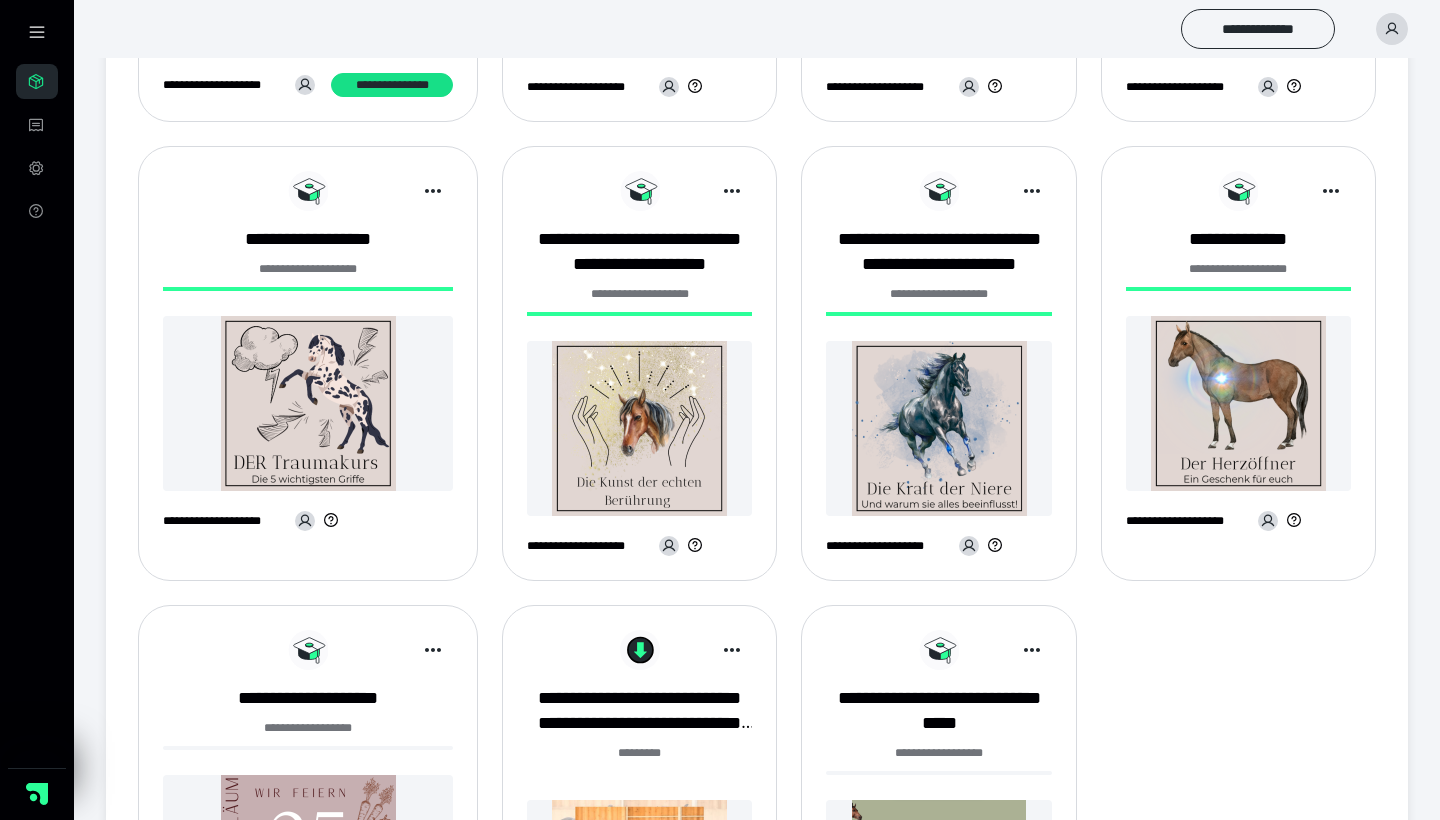 click at bounding box center (639, 428) 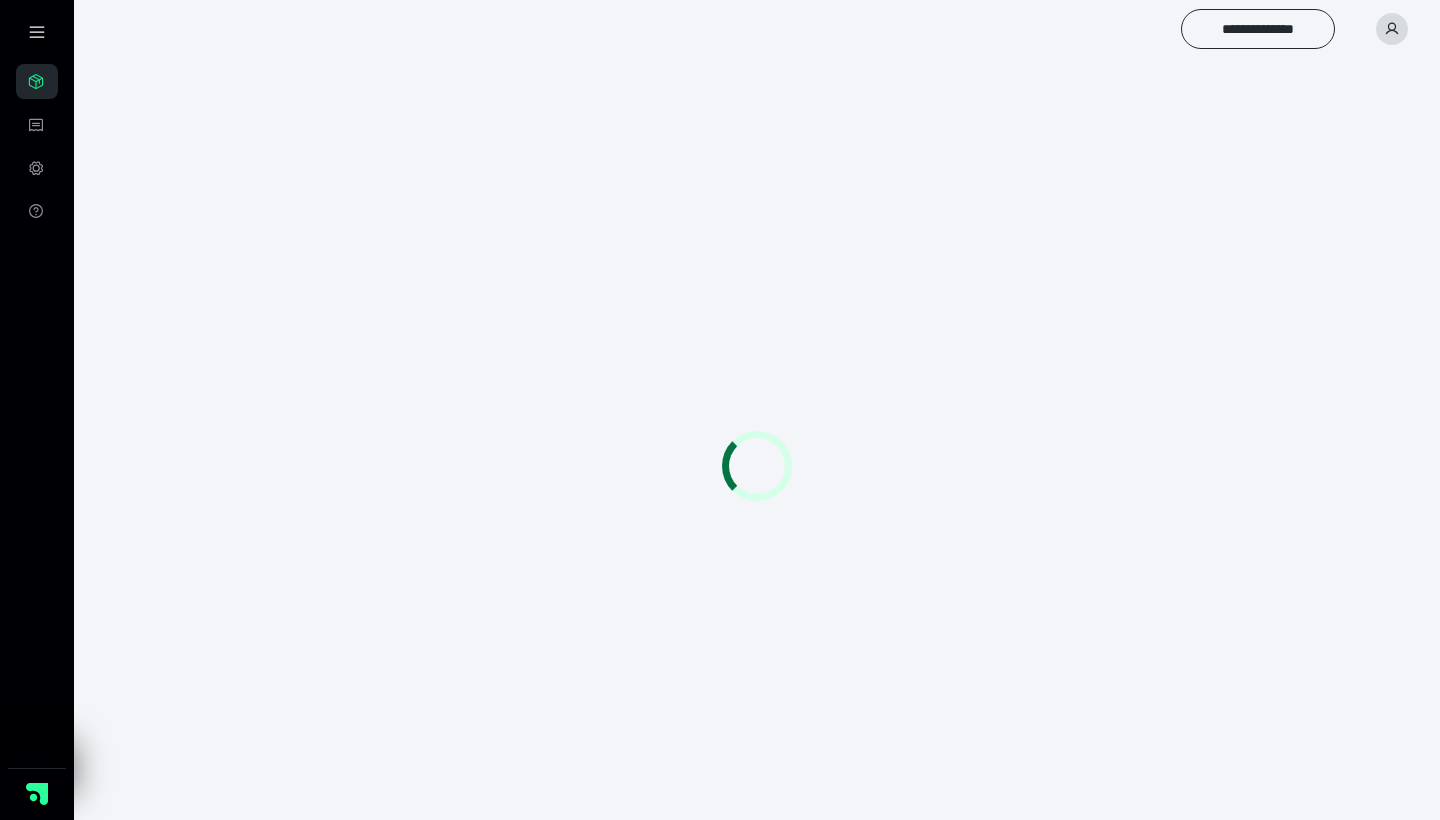 scroll, scrollTop: 0, scrollLeft: 0, axis: both 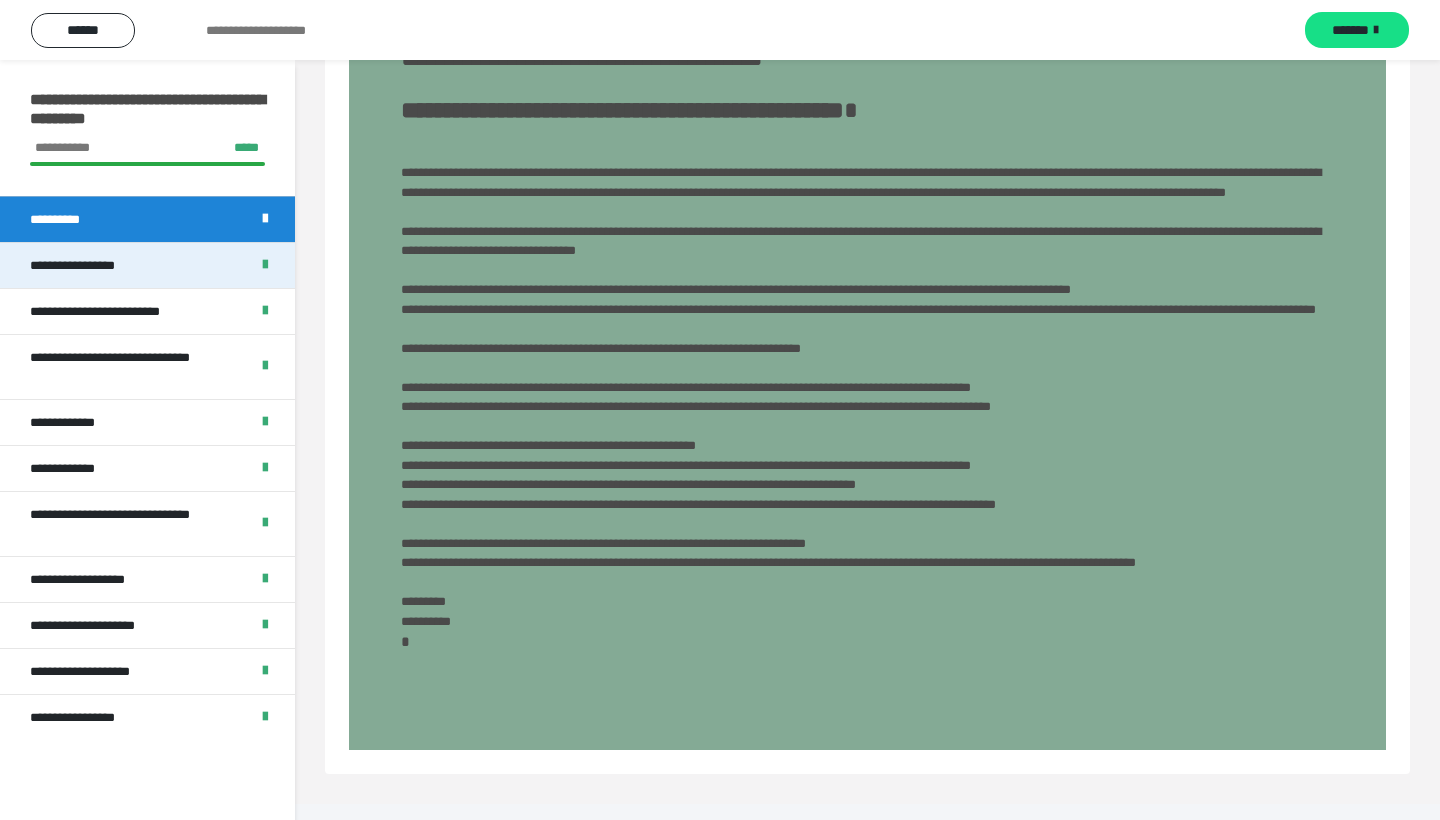 click on "**********" at bounding box center (87, 265) 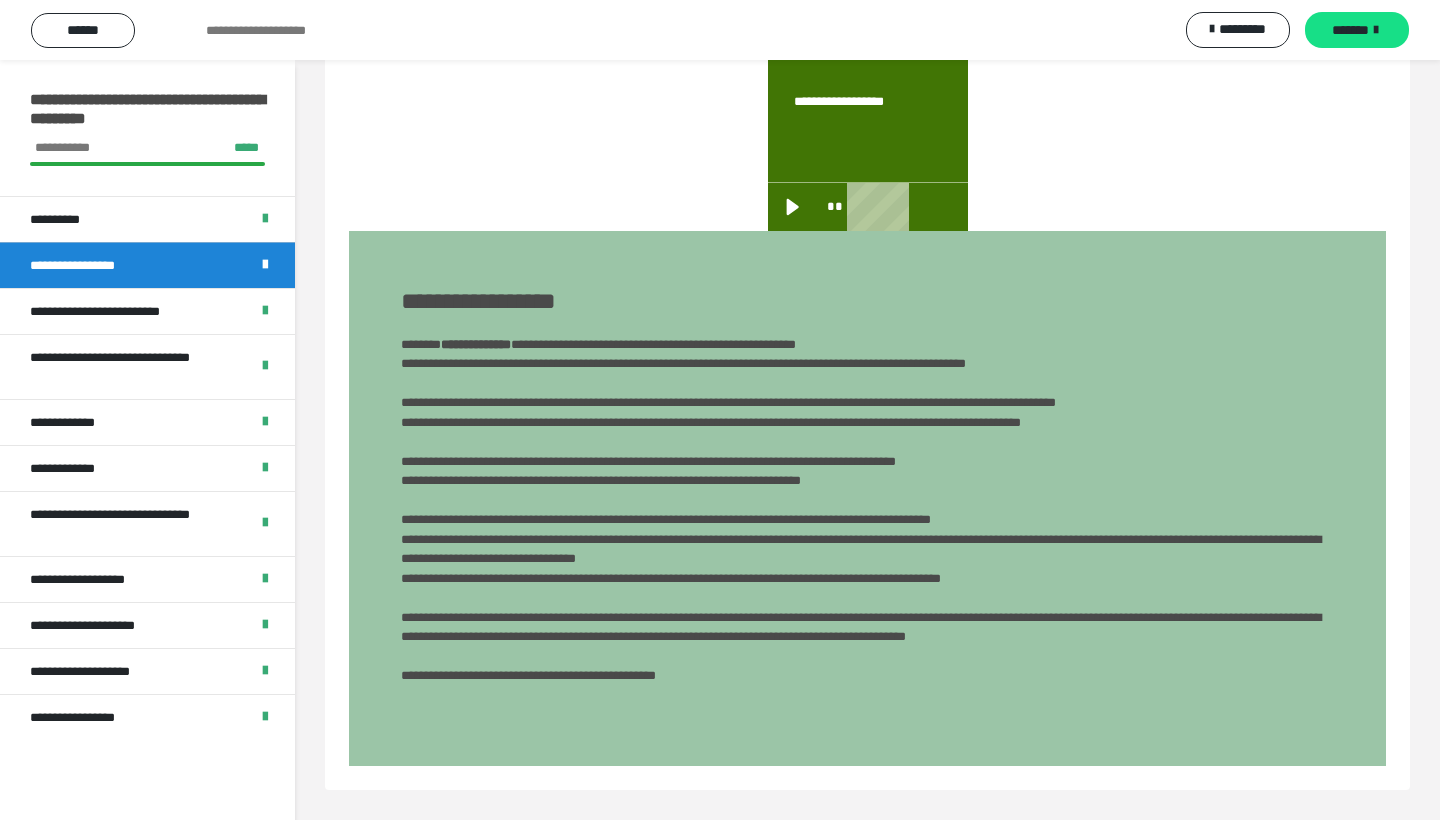 scroll, scrollTop: 888, scrollLeft: 0, axis: vertical 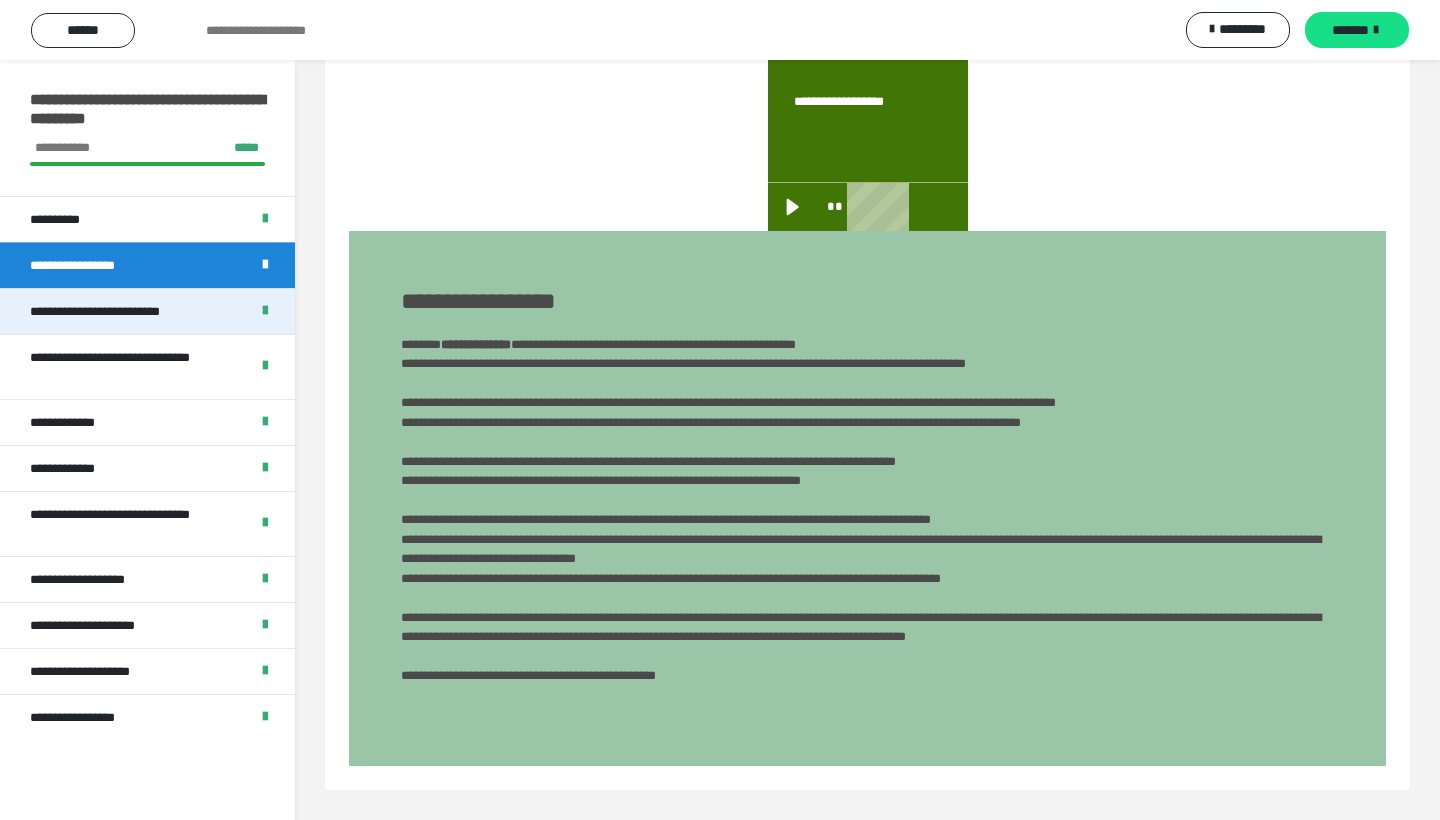 click on "**********" at bounding box center (119, 311) 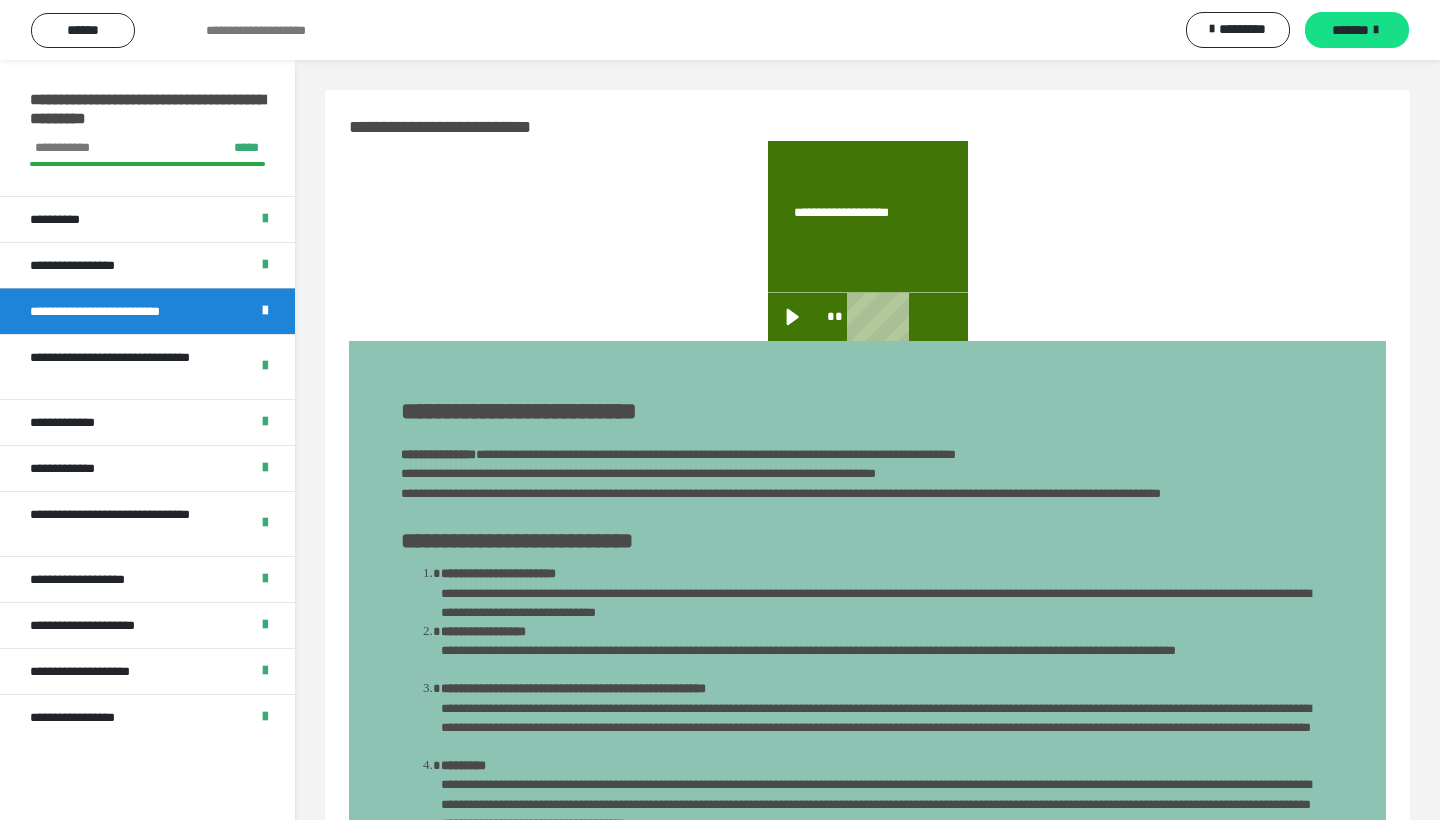 scroll, scrollTop: 0, scrollLeft: 0, axis: both 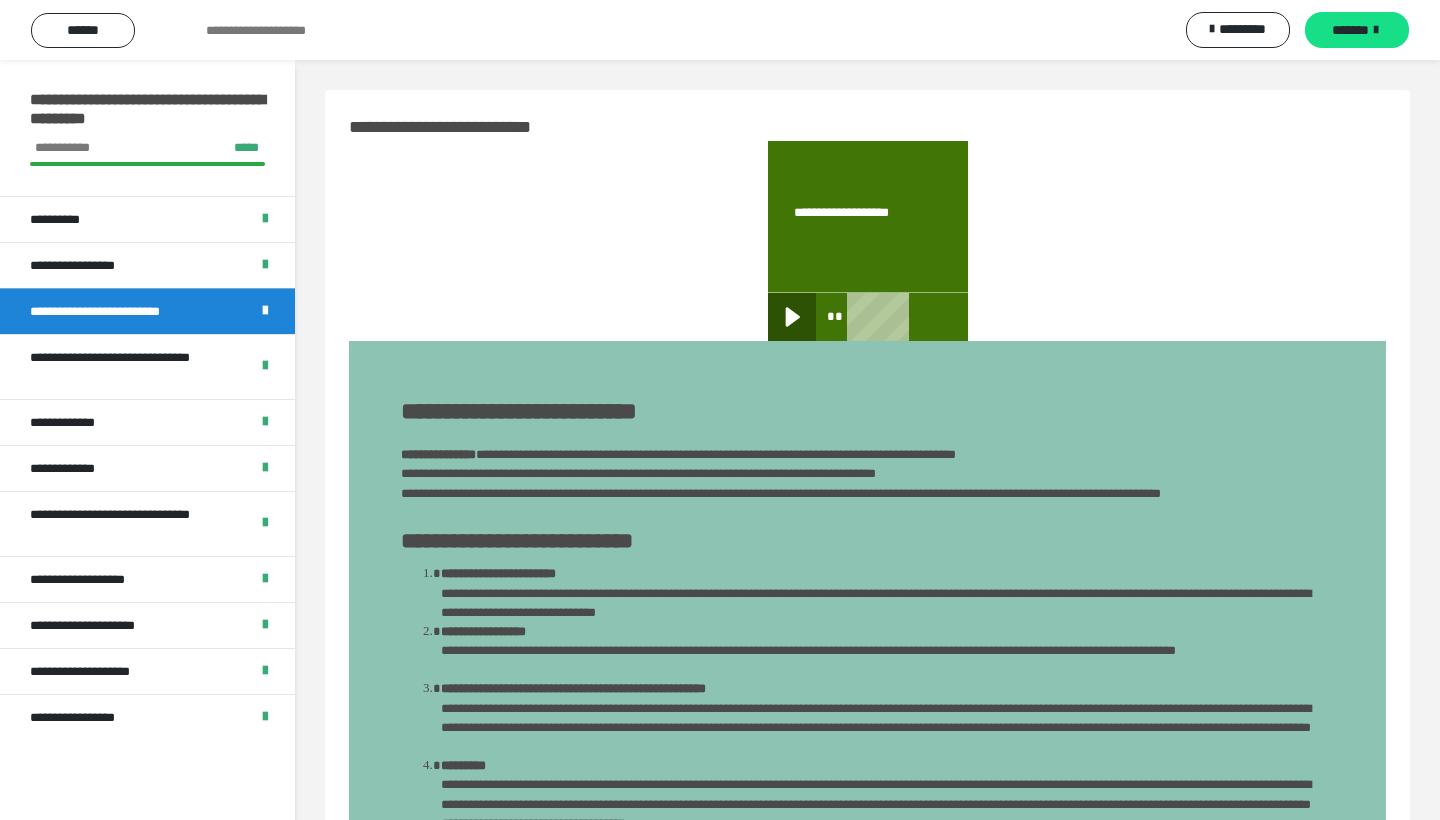 click 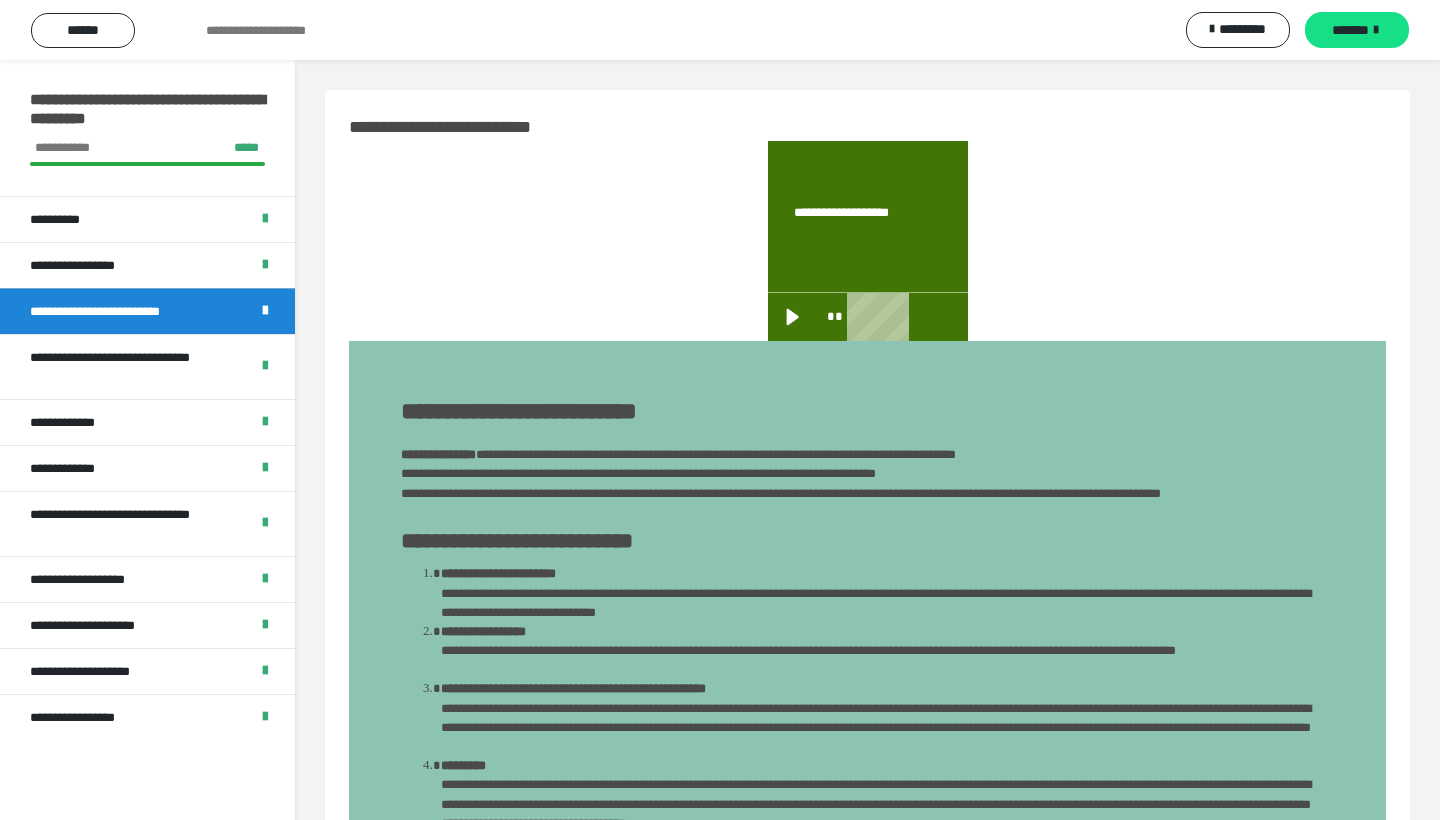 click at bounding box center [867, 241] 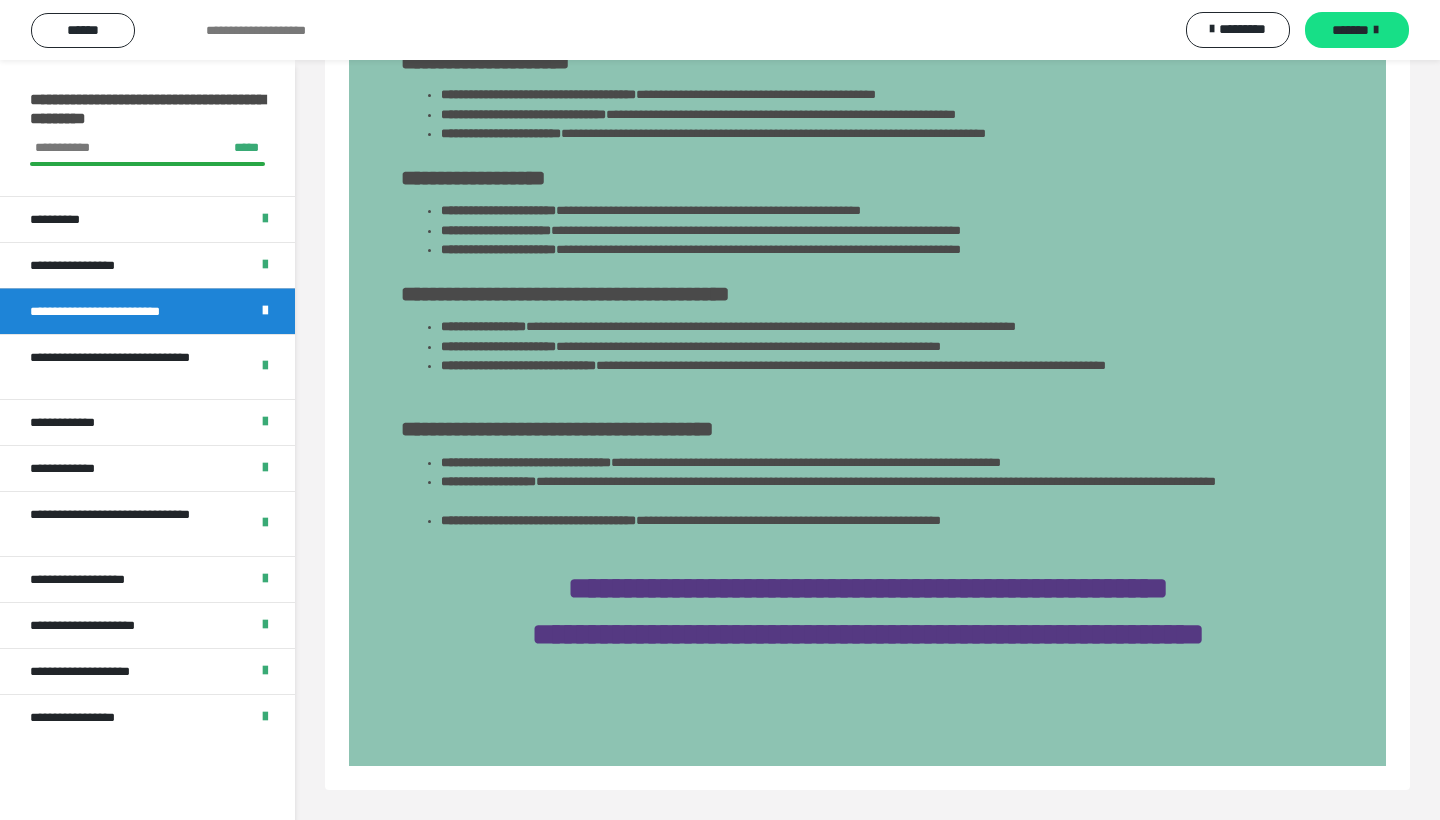 scroll, scrollTop: 1211, scrollLeft: 0, axis: vertical 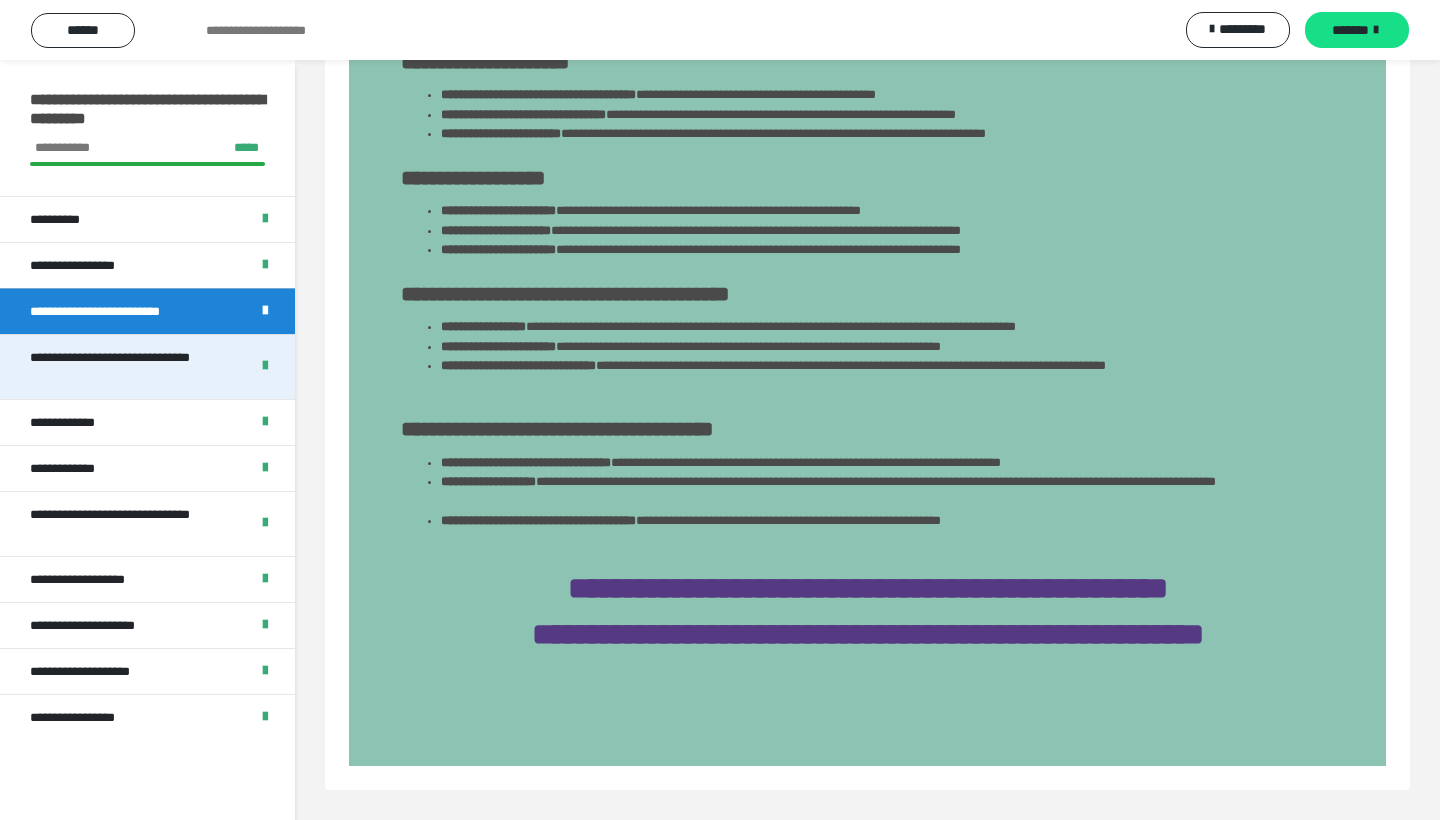 click on "**********" at bounding box center [131, 367] 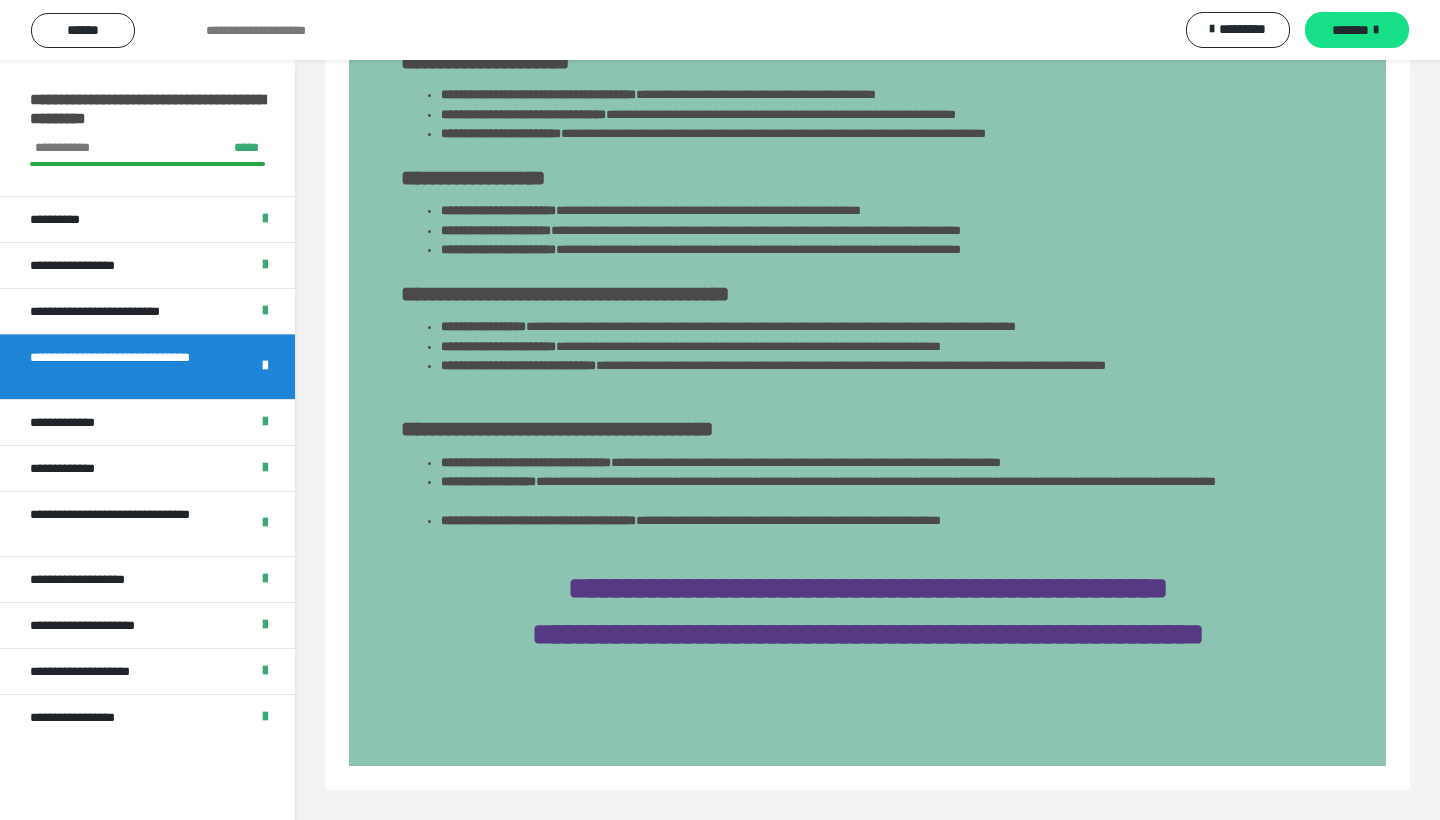 scroll, scrollTop: 399, scrollLeft: 0, axis: vertical 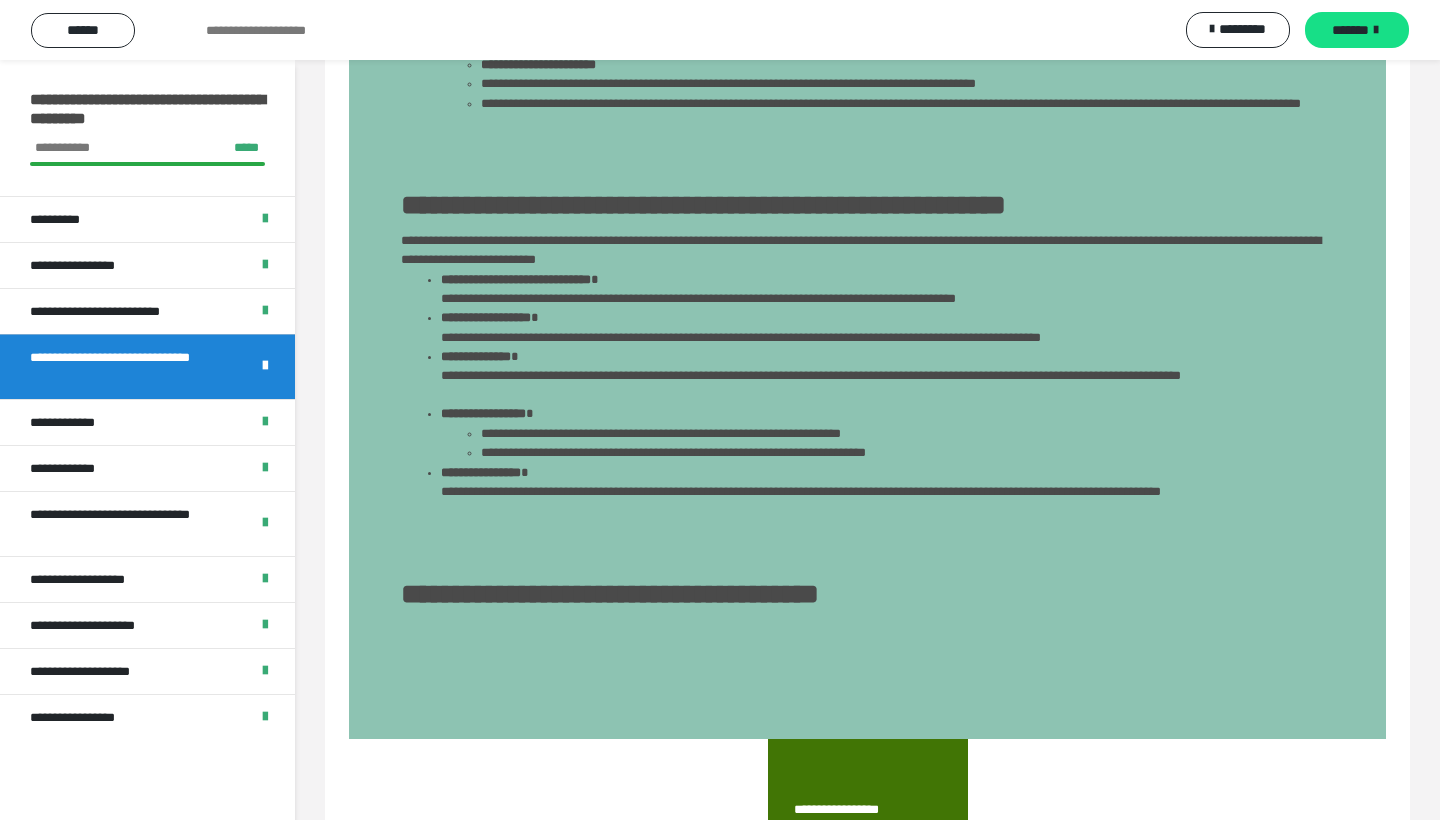 click on "**********" at bounding box center (867, 327) 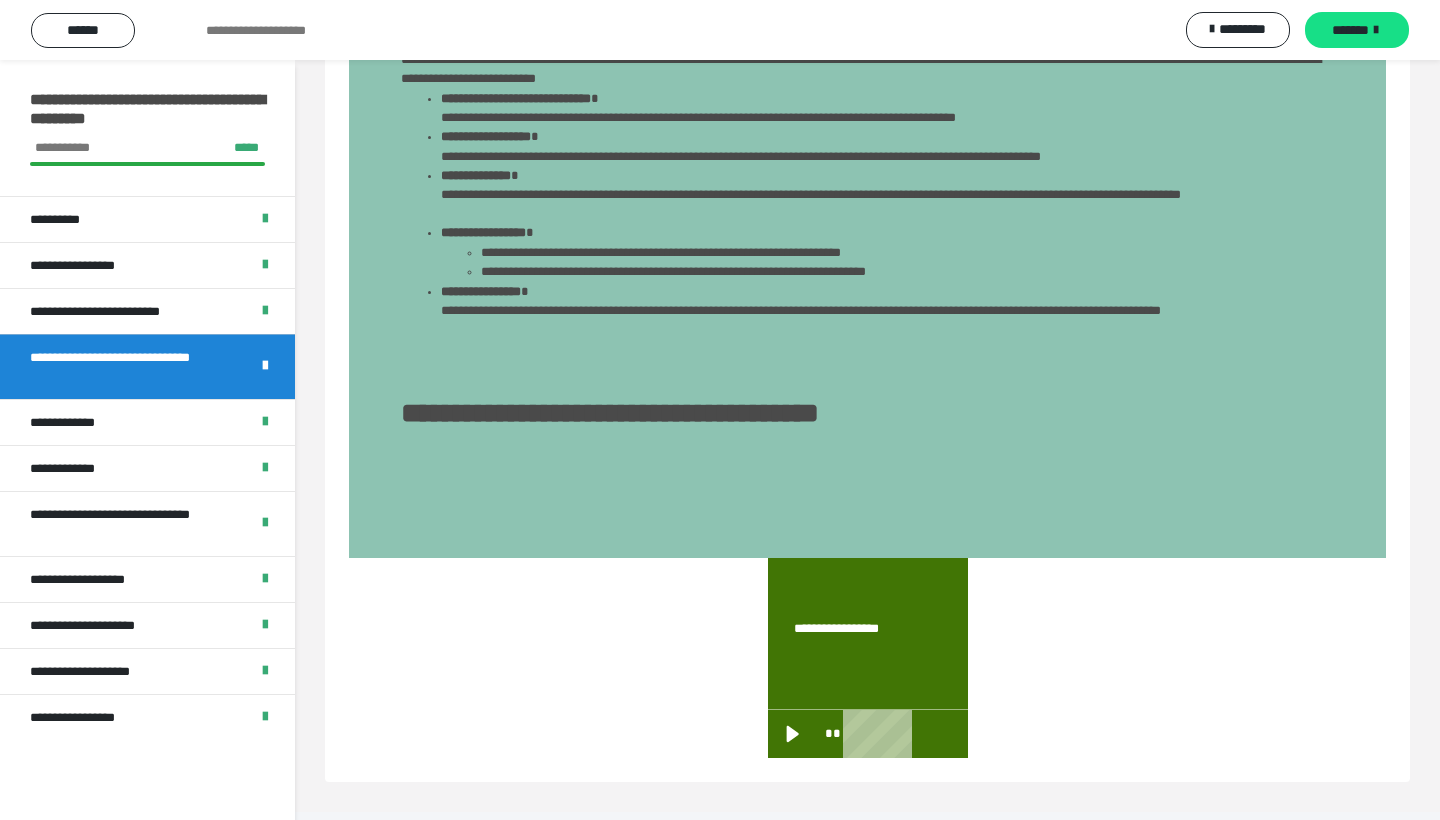 scroll, scrollTop: 580, scrollLeft: 0, axis: vertical 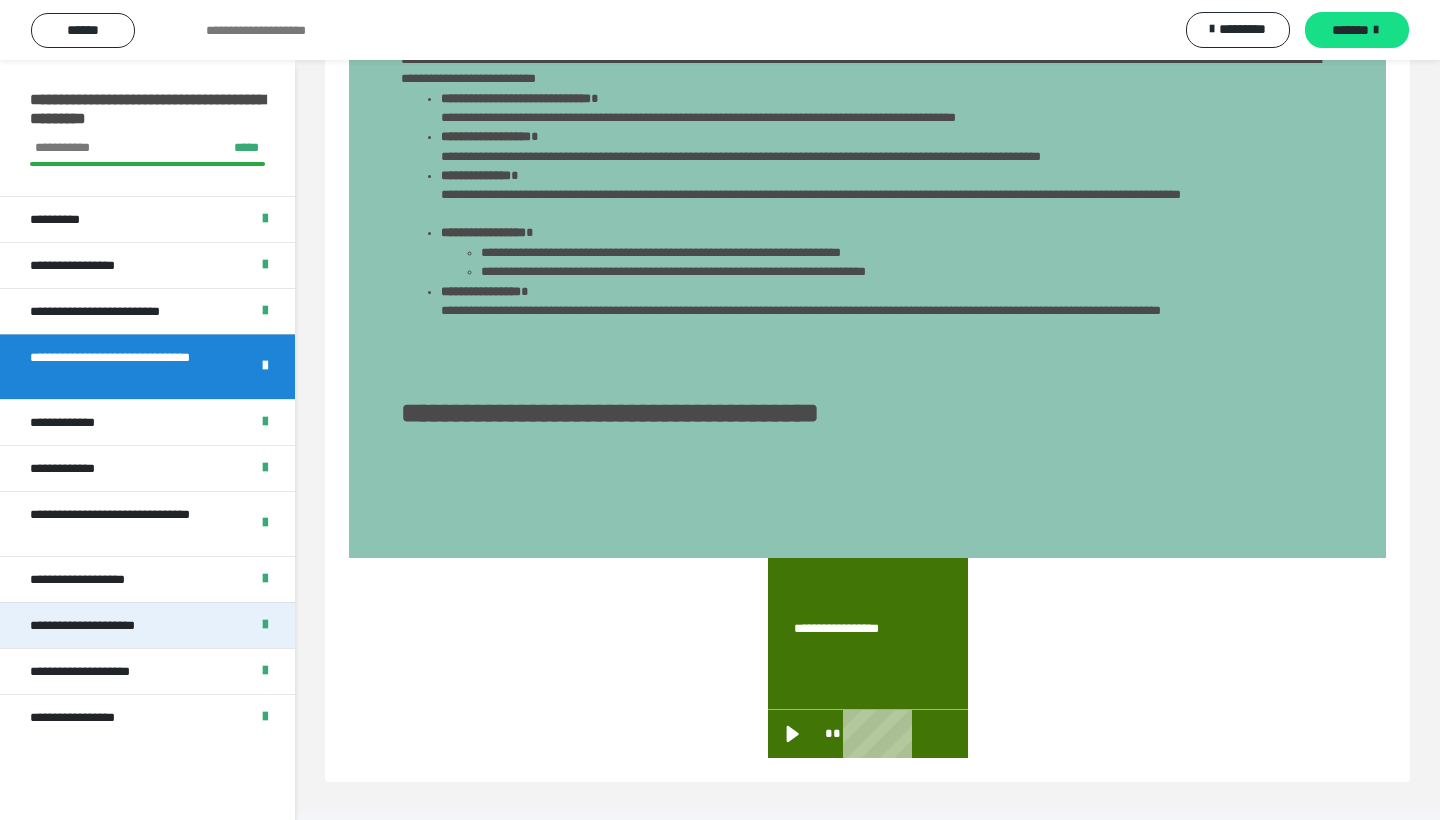 click on "**********" at bounding box center [109, 625] 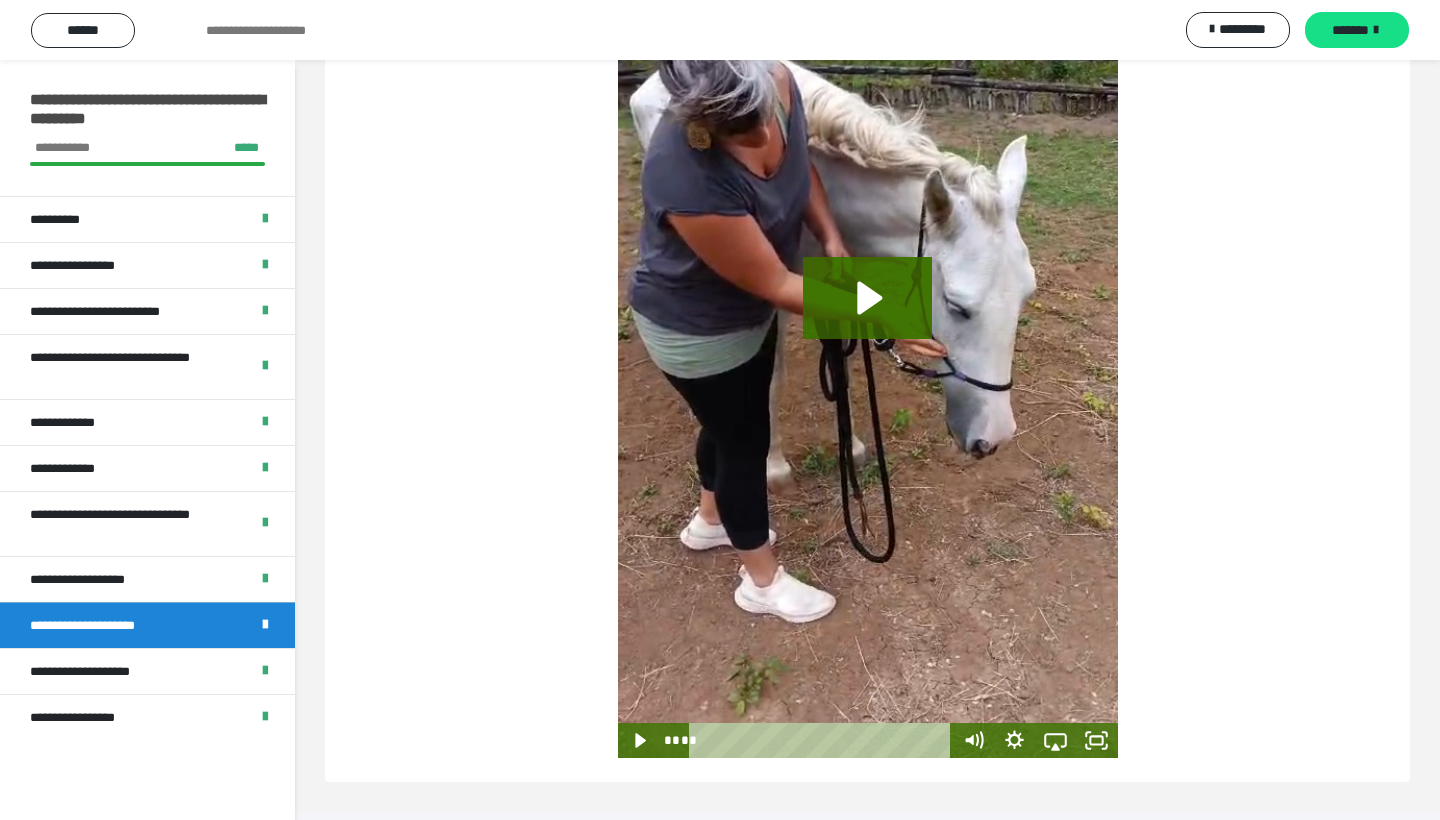 scroll, scrollTop: 1524, scrollLeft: 0, axis: vertical 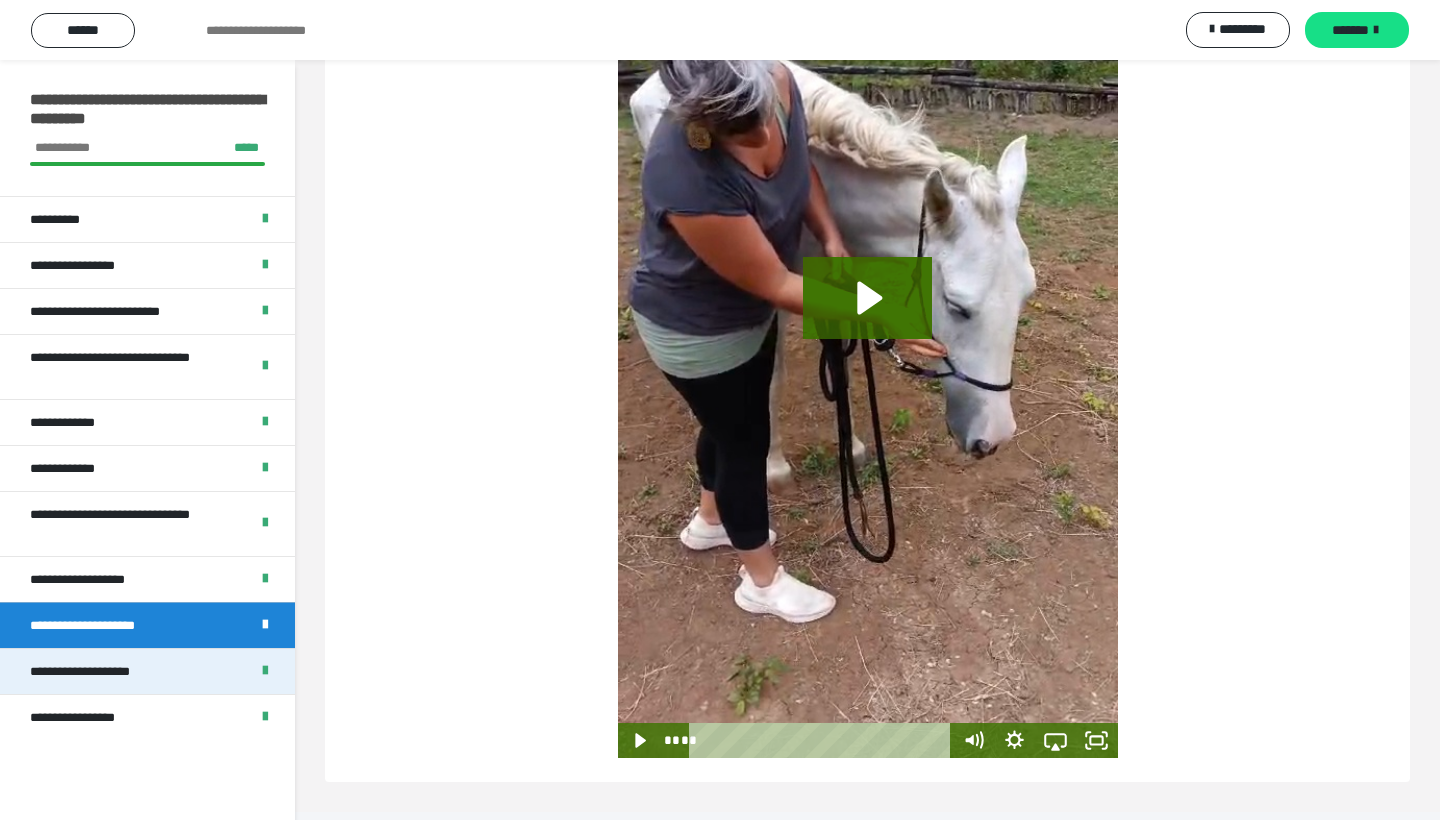 click on "**********" at bounding box center (106, 671) 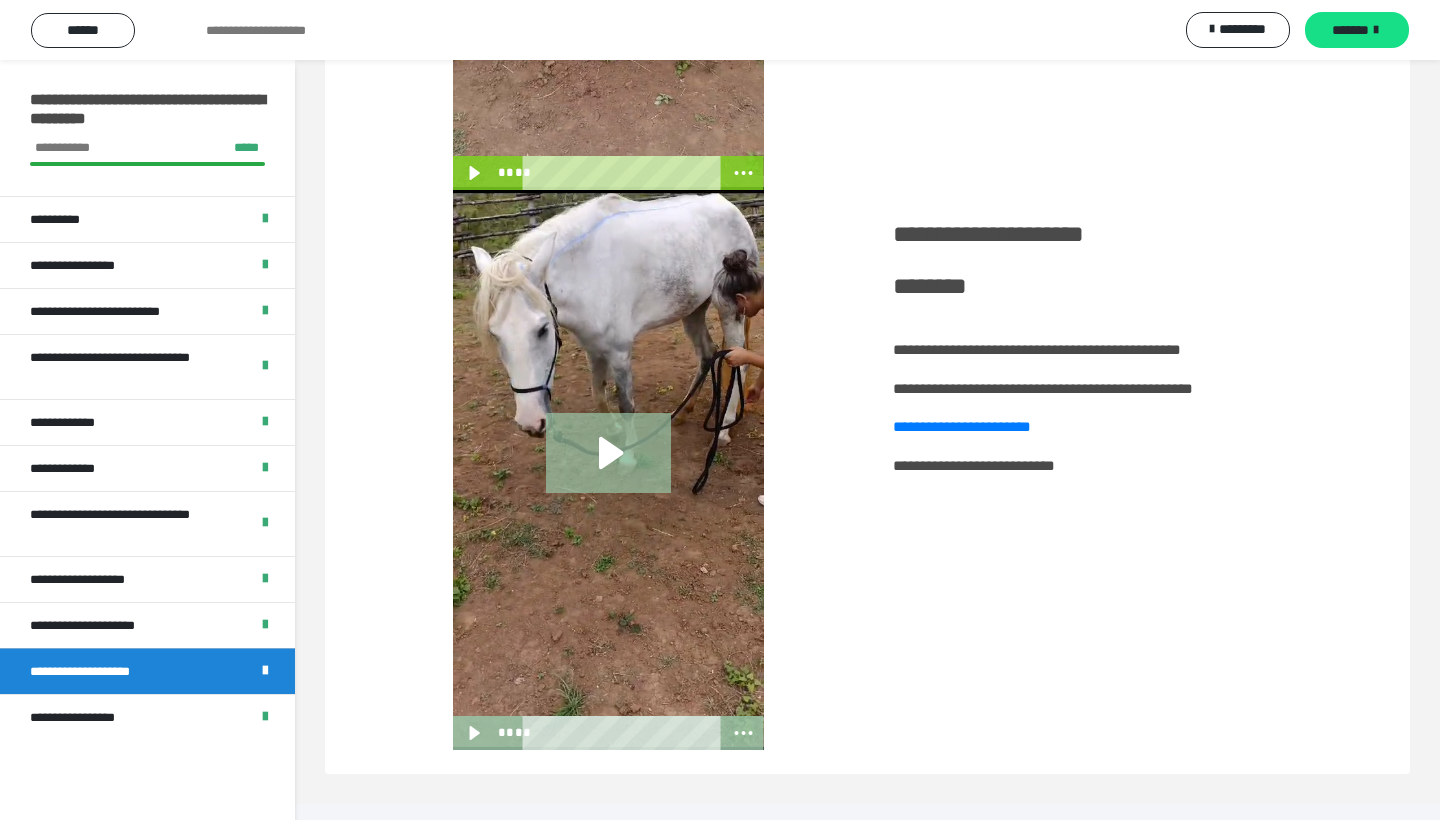 scroll, scrollTop: 3369, scrollLeft: 0, axis: vertical 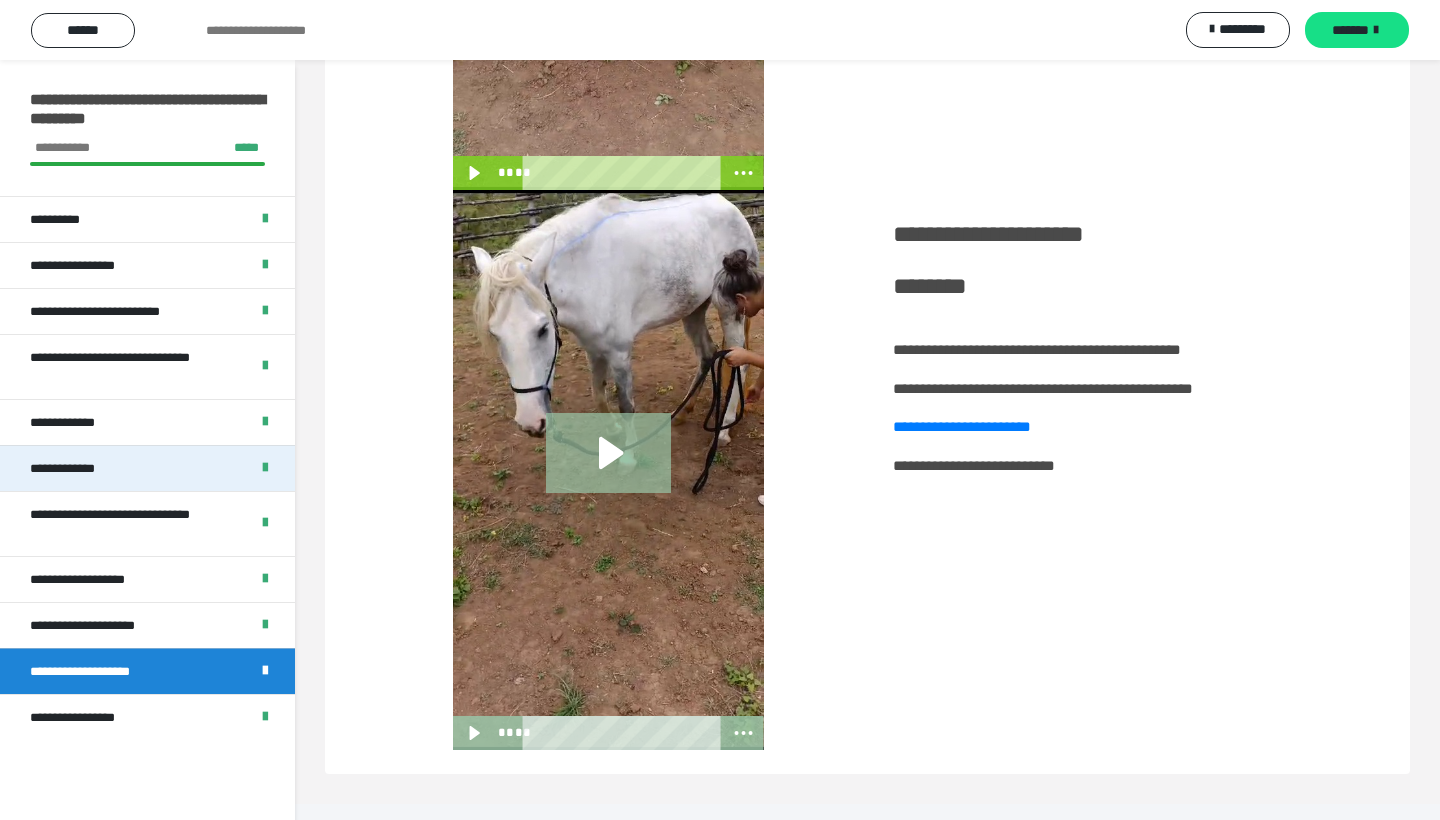 click on "**********" at bounding box center (75, 468) 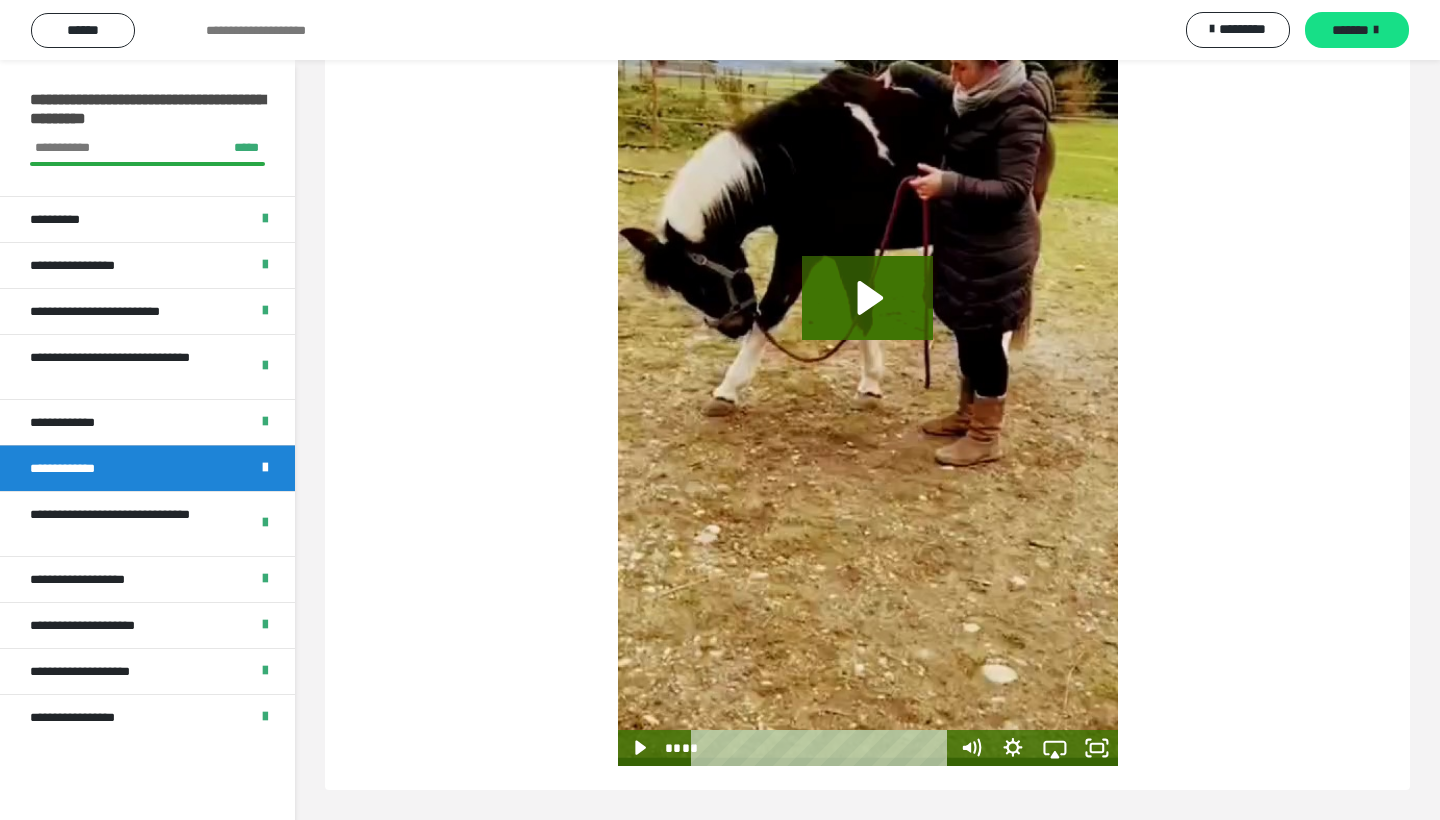 scroll, scrollTop: 1906, scrollLeft: 0, axis: vertical 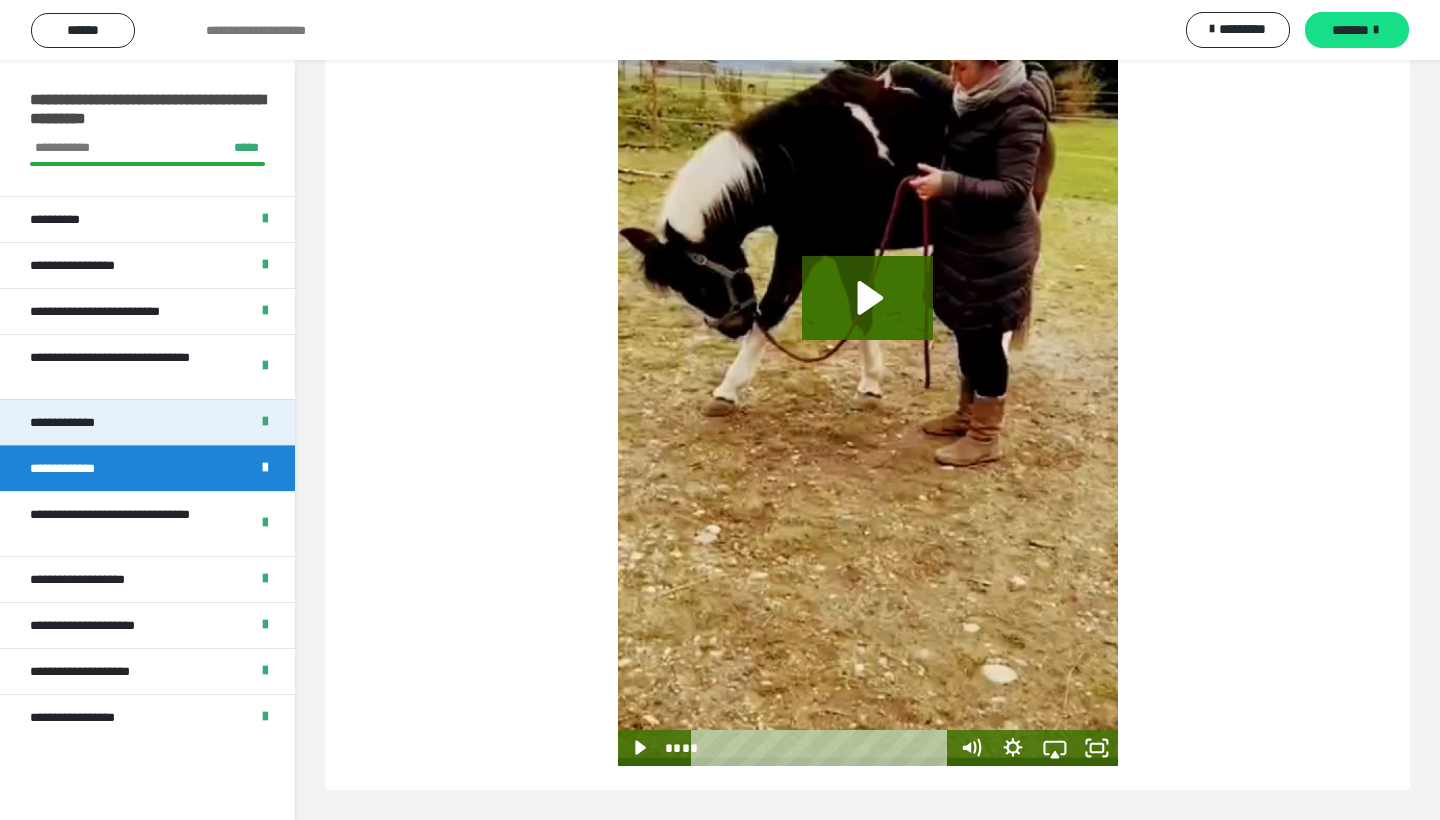 click on "**********" at bounding box center (73, 422) 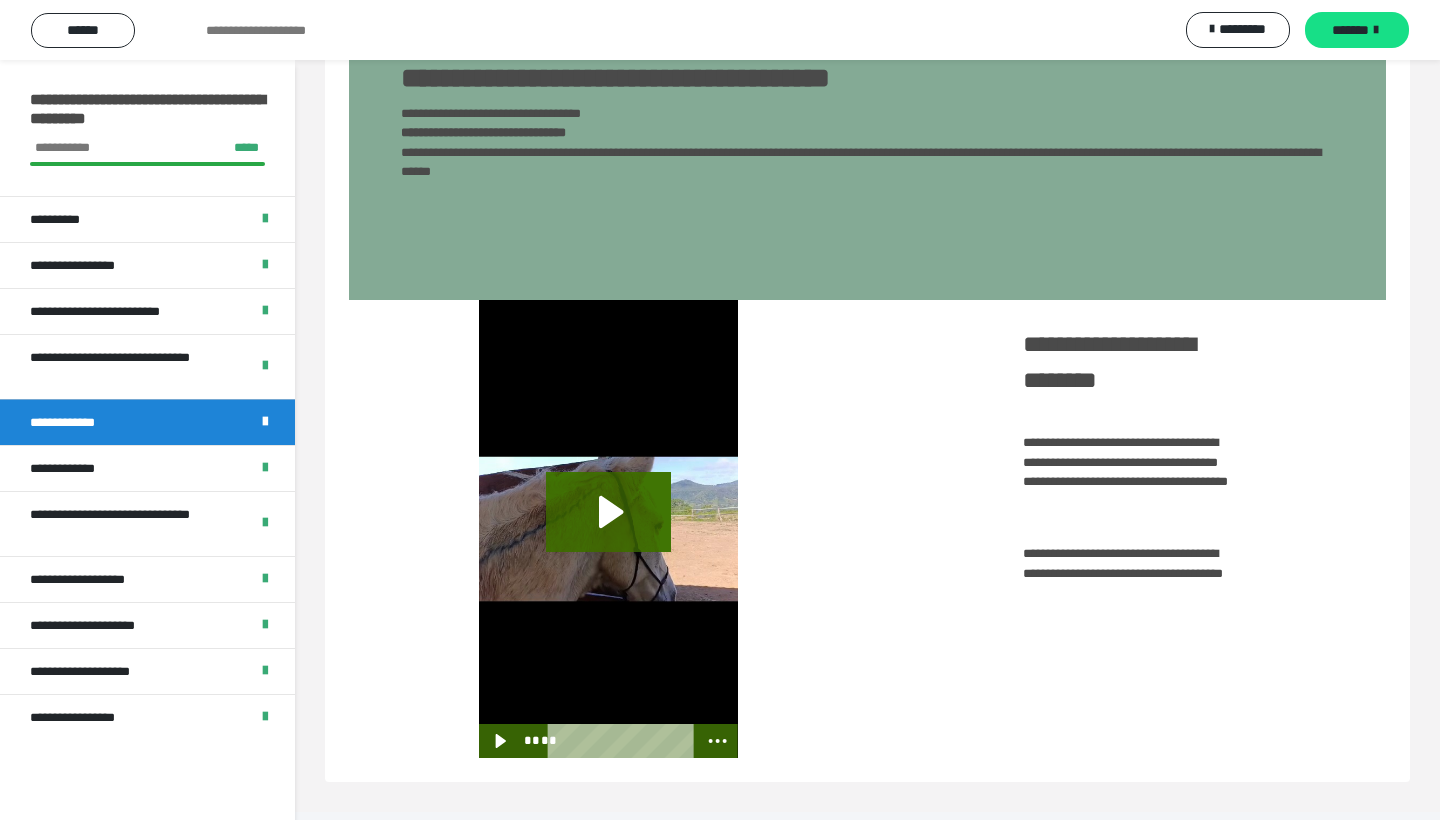 scroll, scrollTop: 1081, scrollLeft: 0, axis: vertical 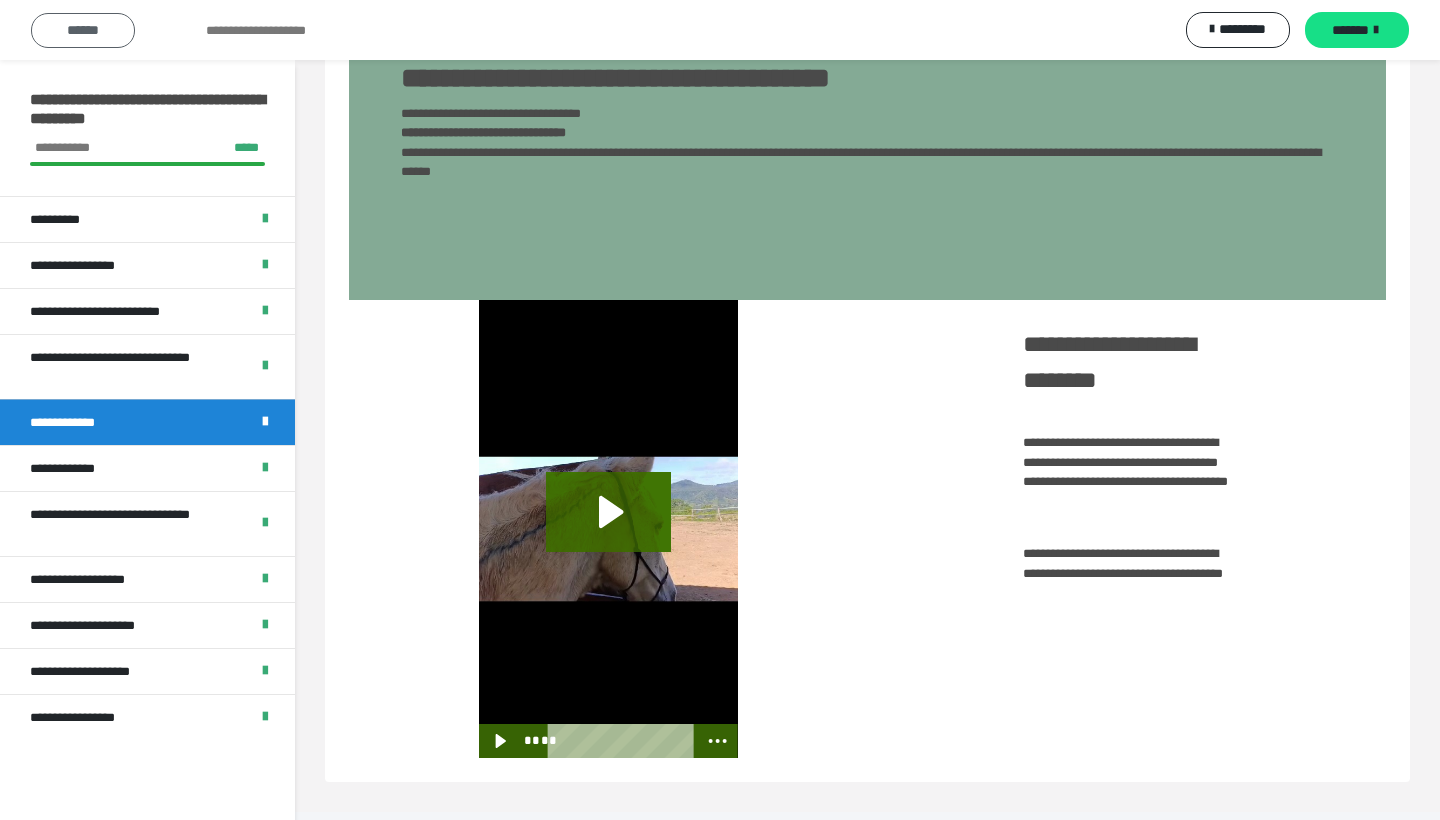 click on "******" at bounding box center (83, 30) 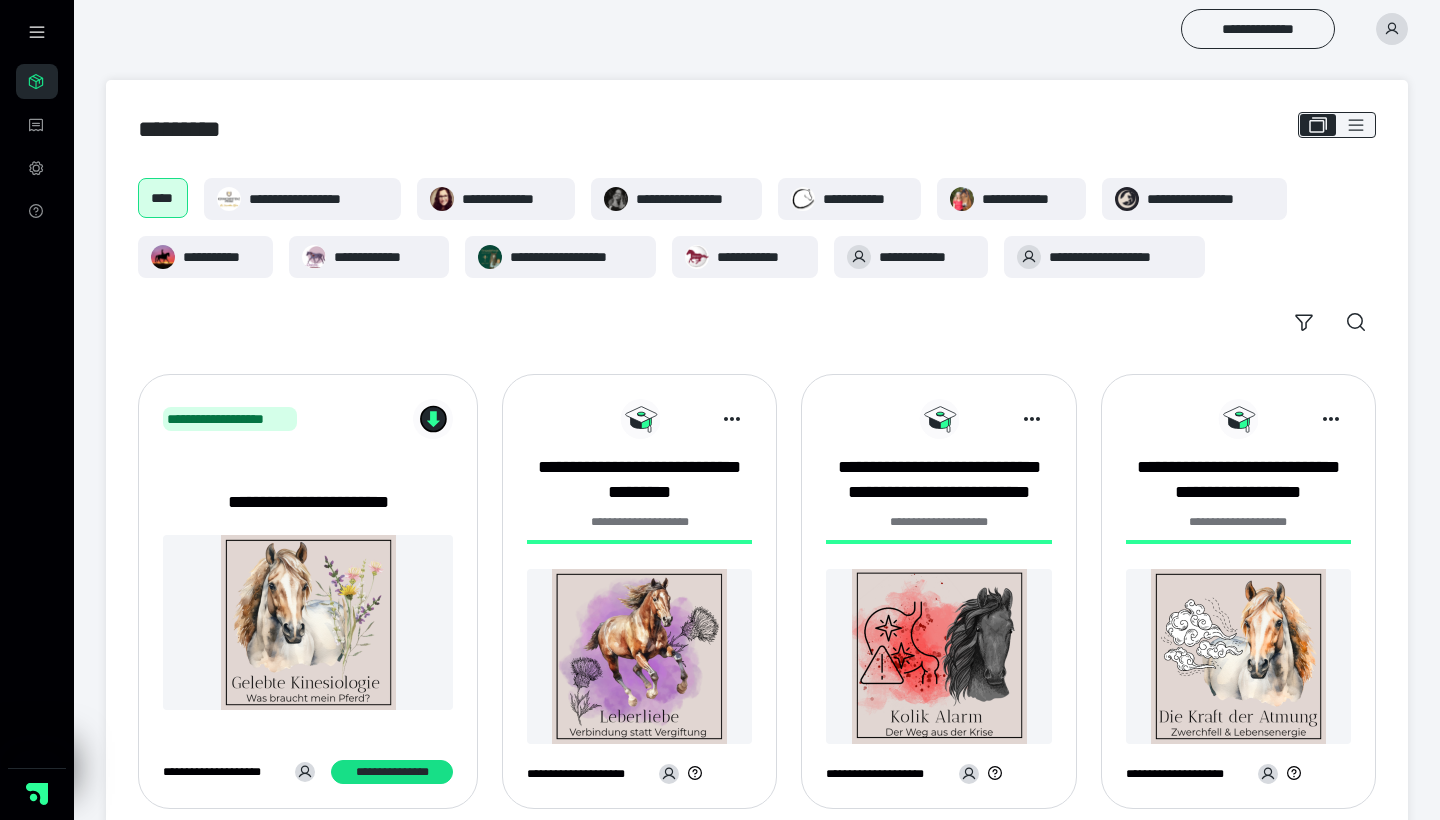 scroll, scrollTop: 0, scrollLeft: 0, axis: both 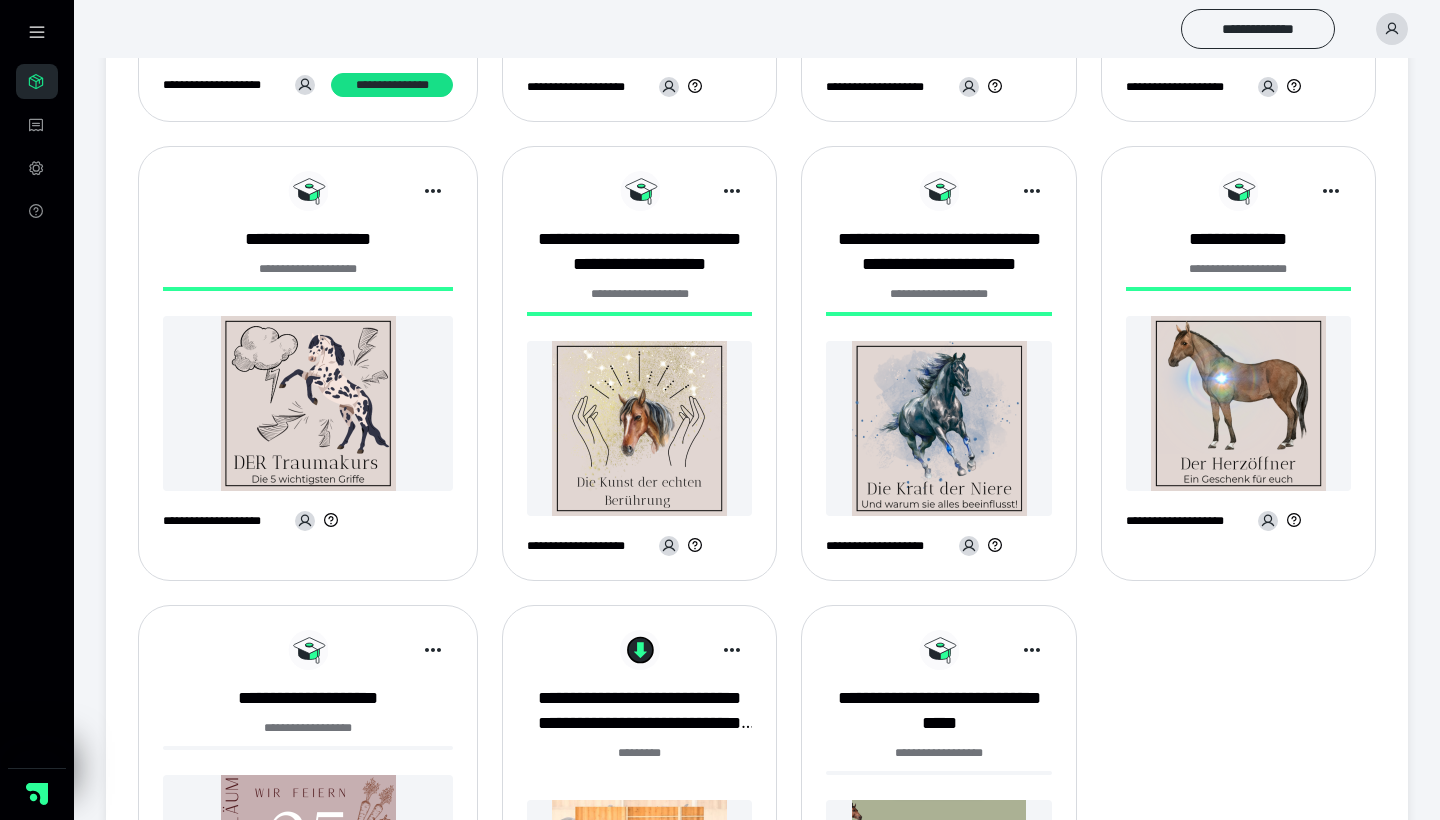 click on "**********" at bounding box center [1238, 275] 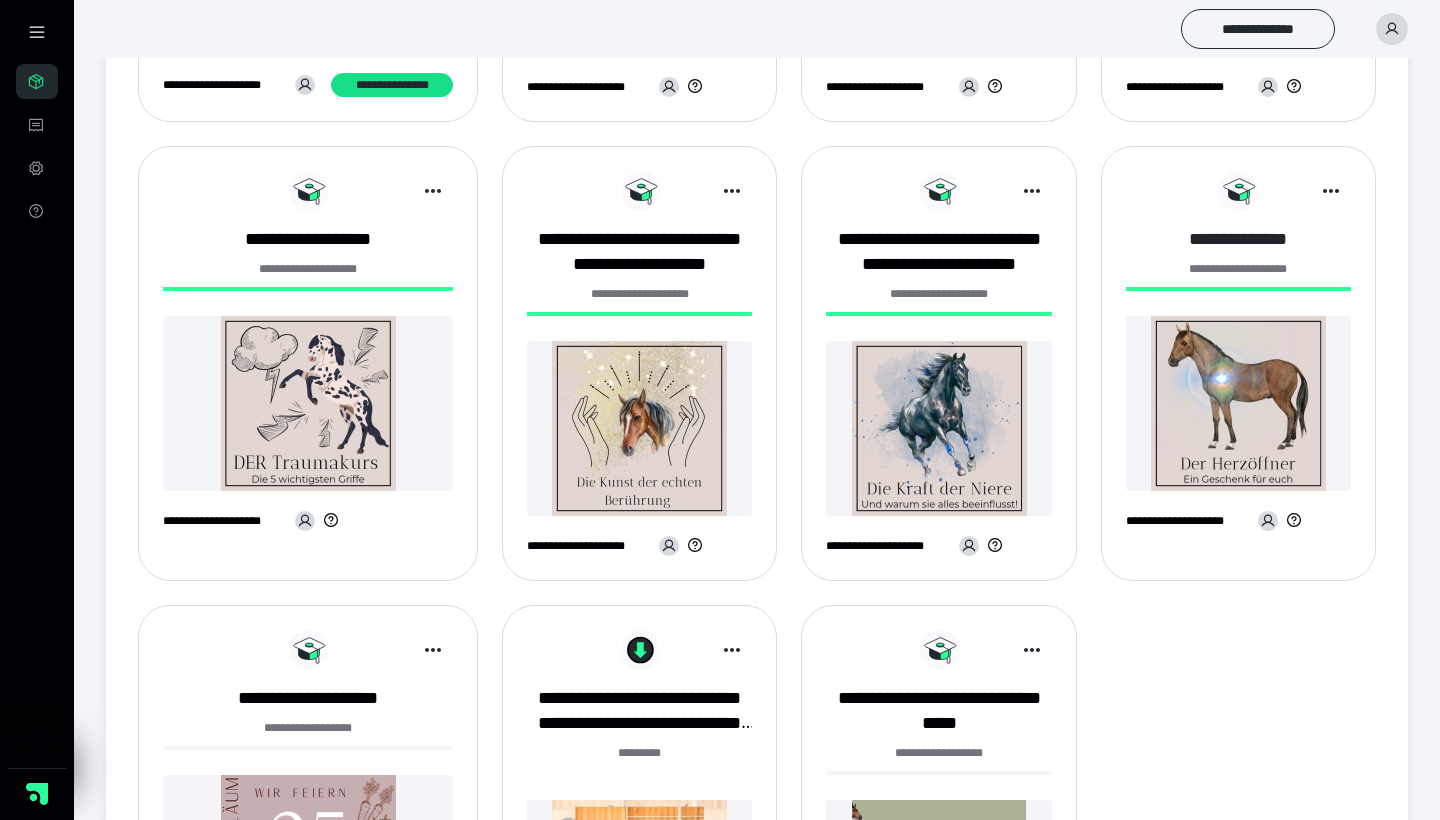 click on "**********" at bounding box center [1238, 239] 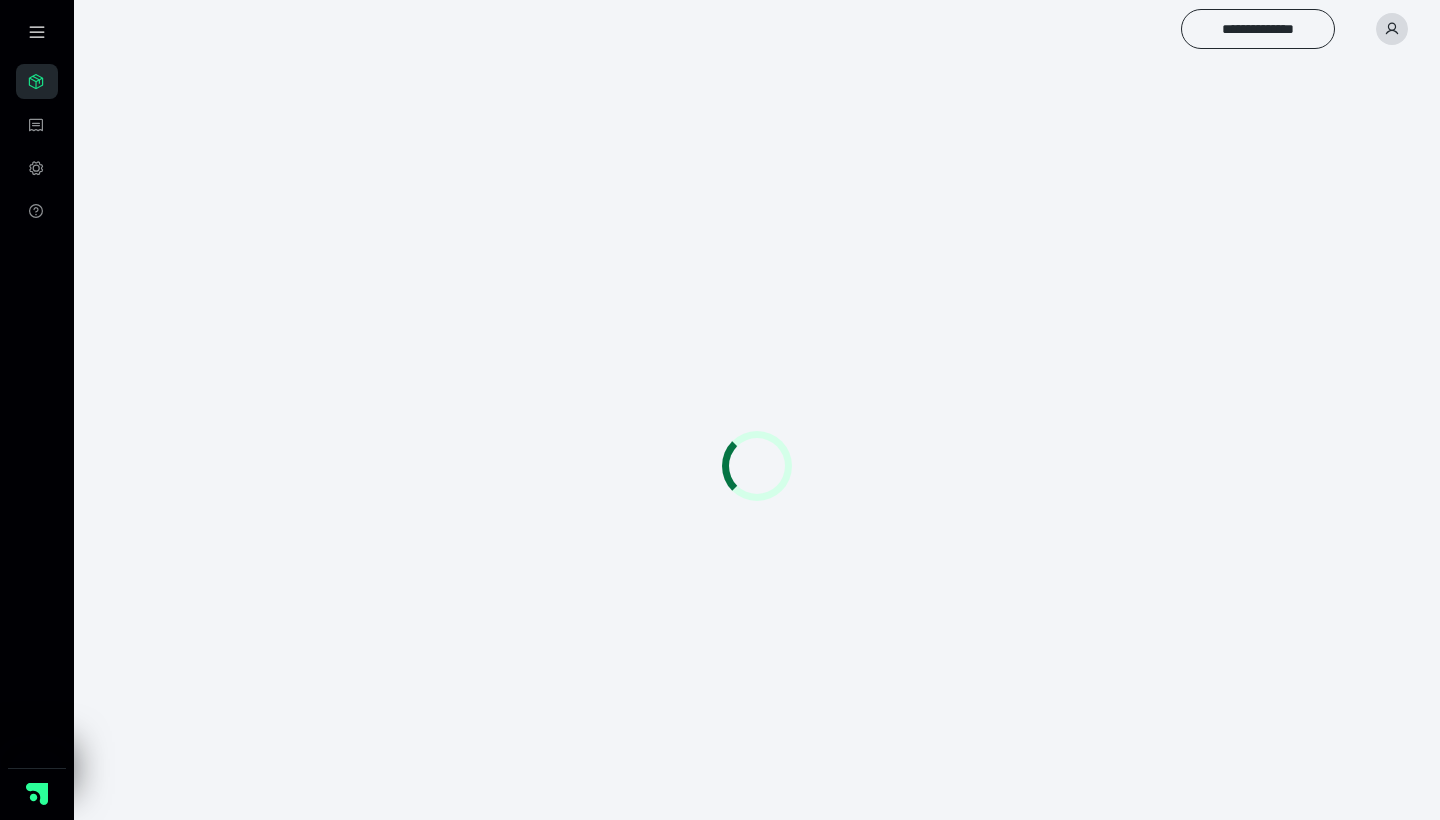 scroll, scrollTop: 0, scrollLeft: 0, axis: both 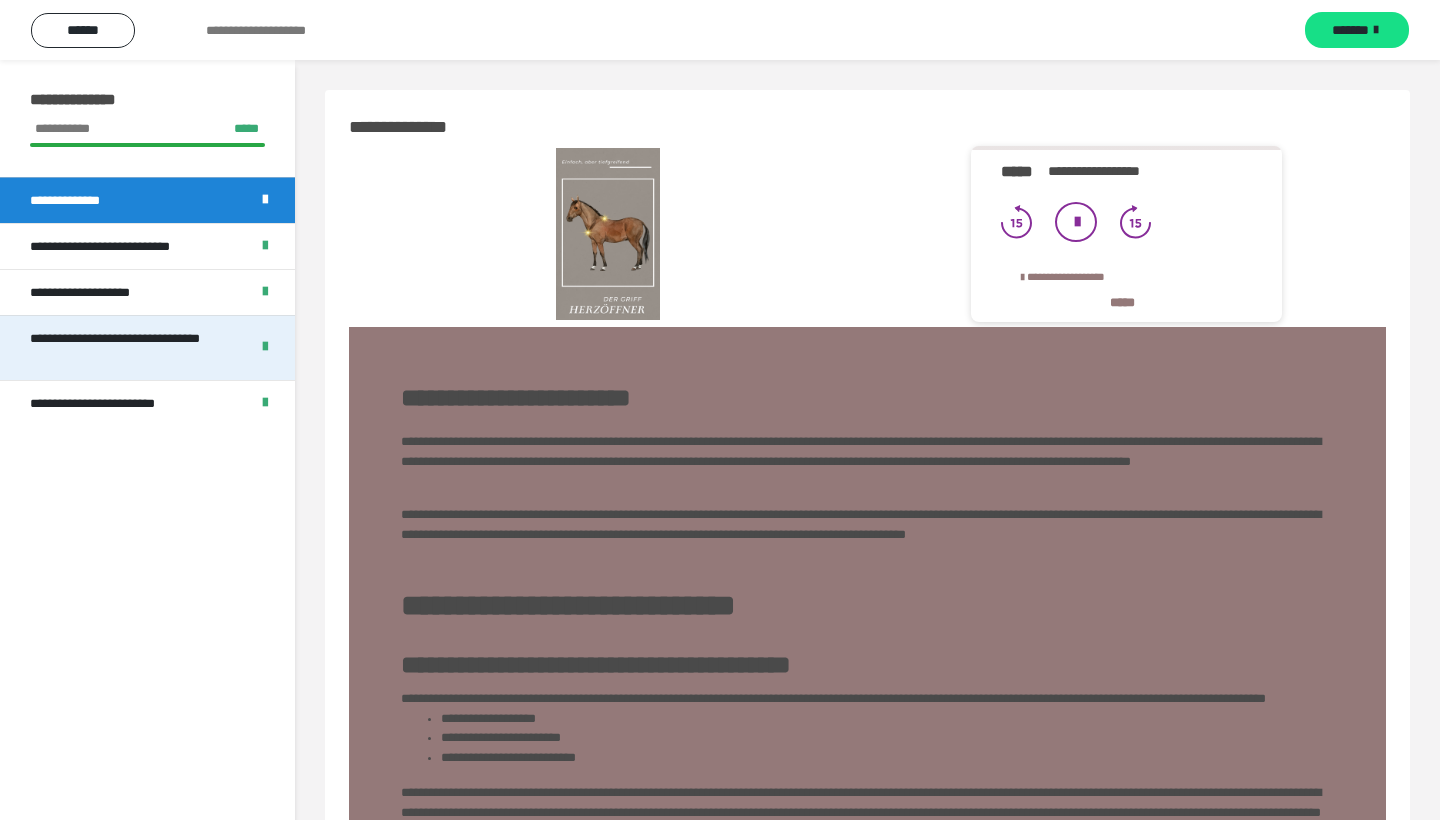 click on "**********" at bounding box center [131, 348] 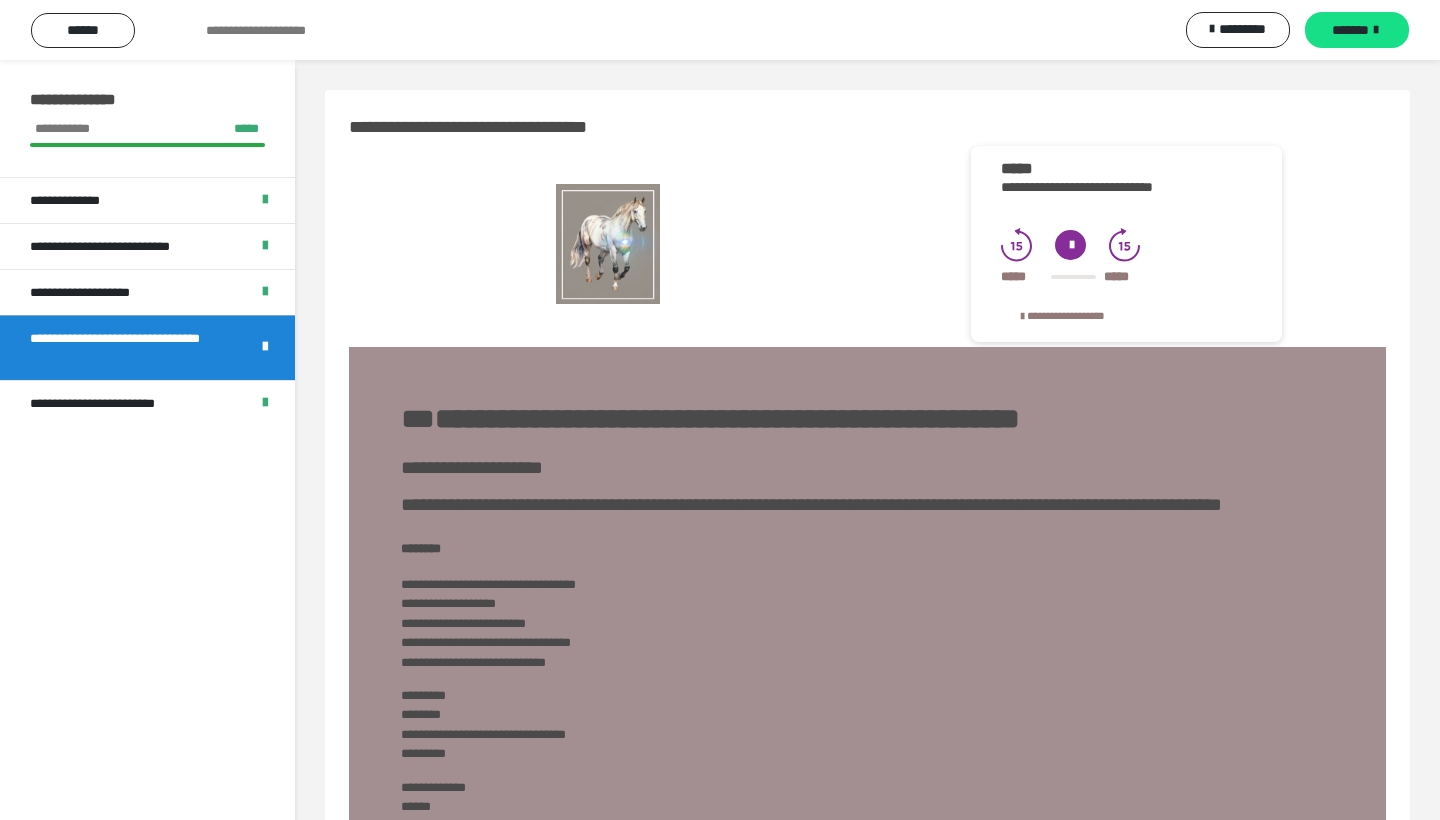 click at bounding box center [1070, 245] 